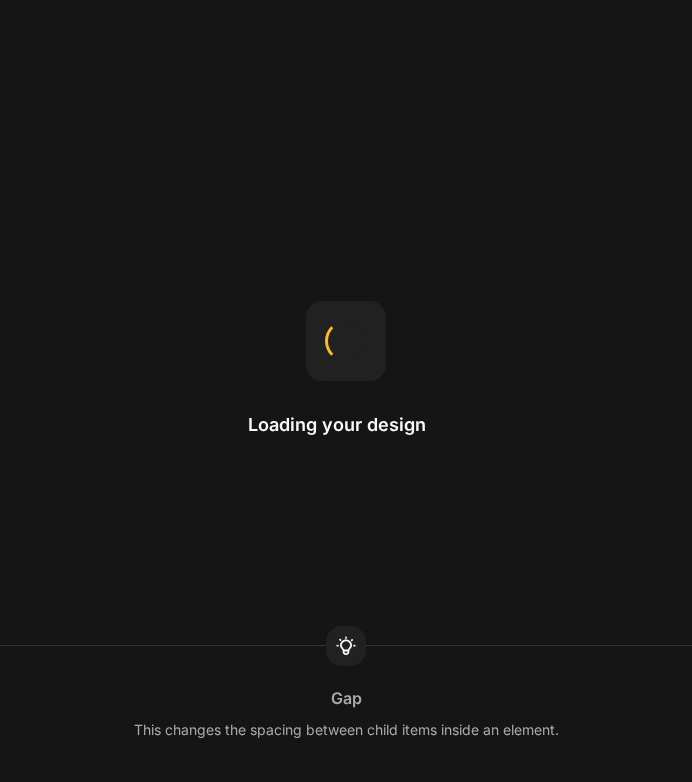 scroll, scrollTop: 0, scrollLeft: 0, axis: both 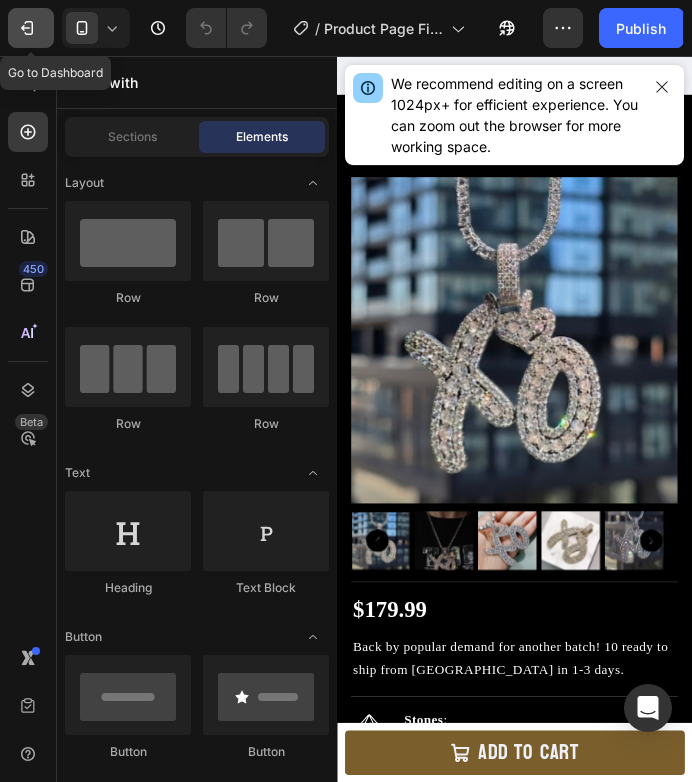 click 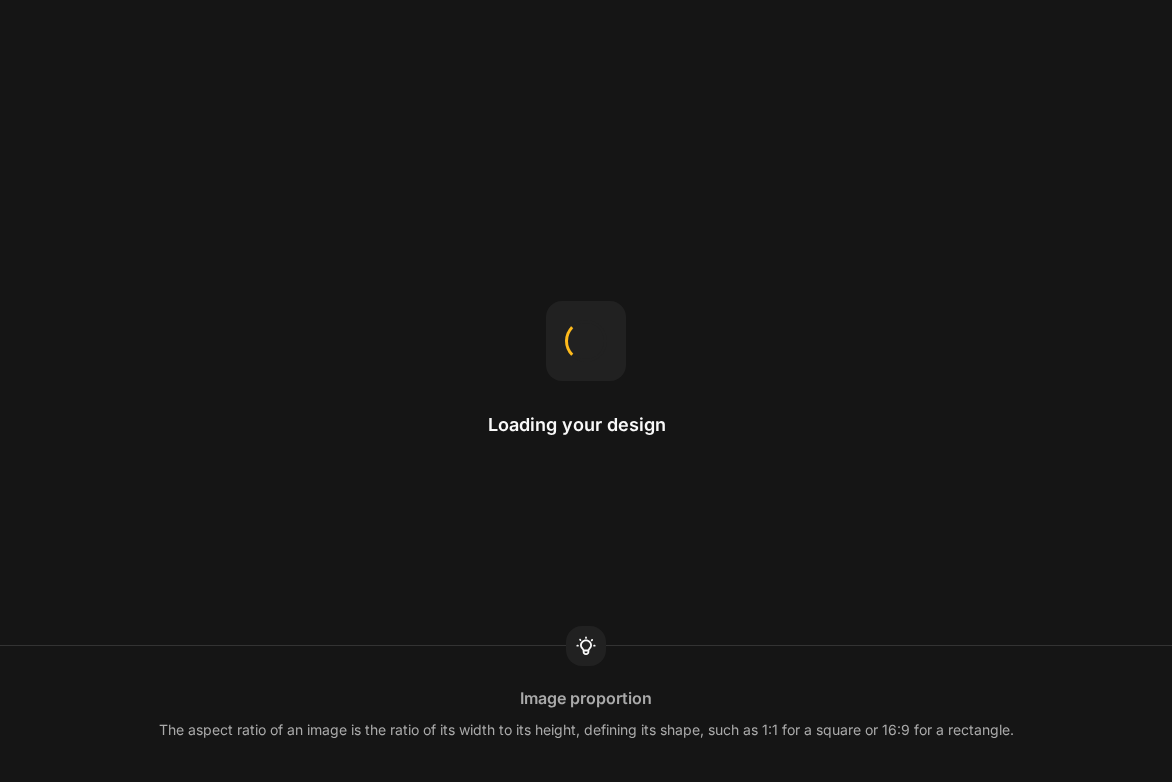 scroll, scrollTop: 0, scrollLeft: 0, axis: both 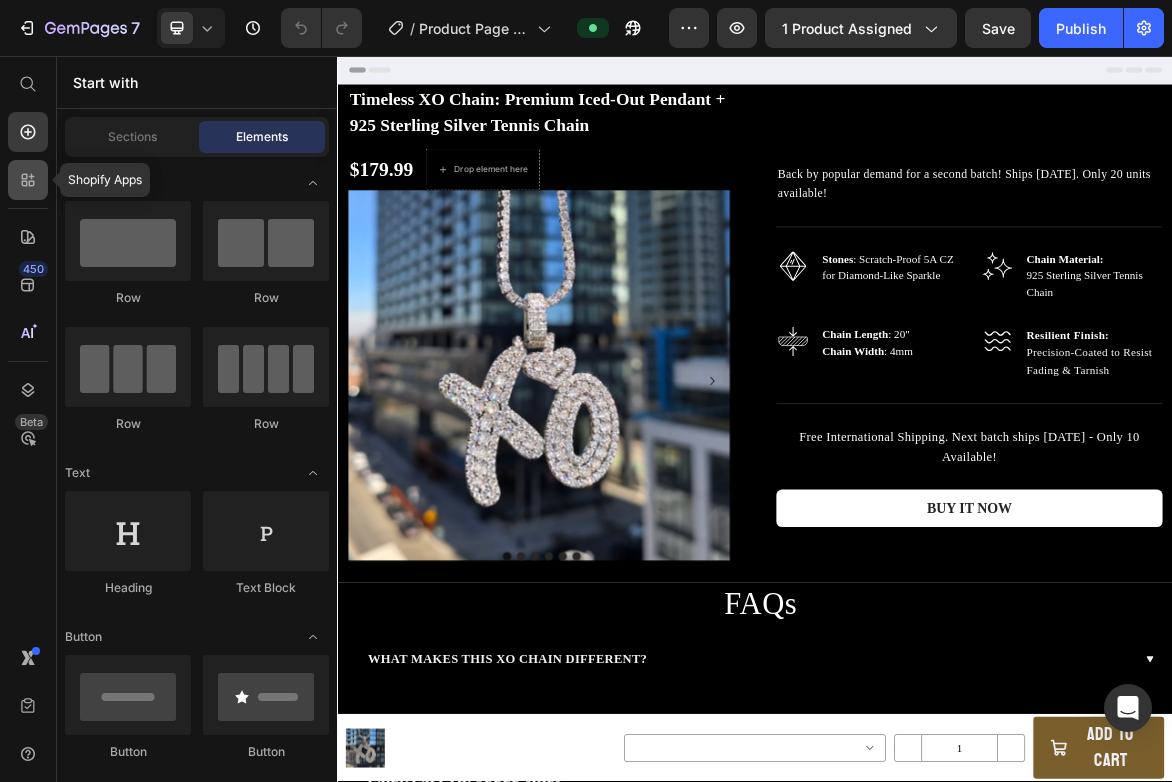 click 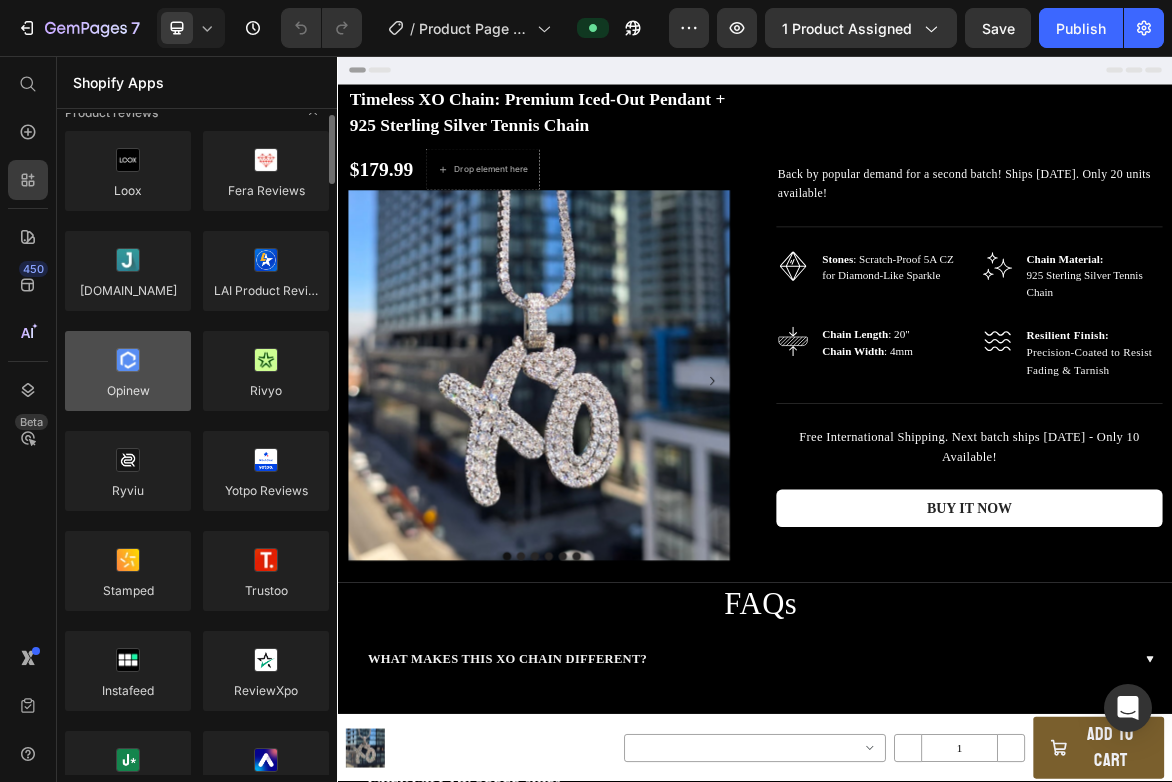 scroll, scrollTop: 23, scrollLeft: 0, axis: vertical 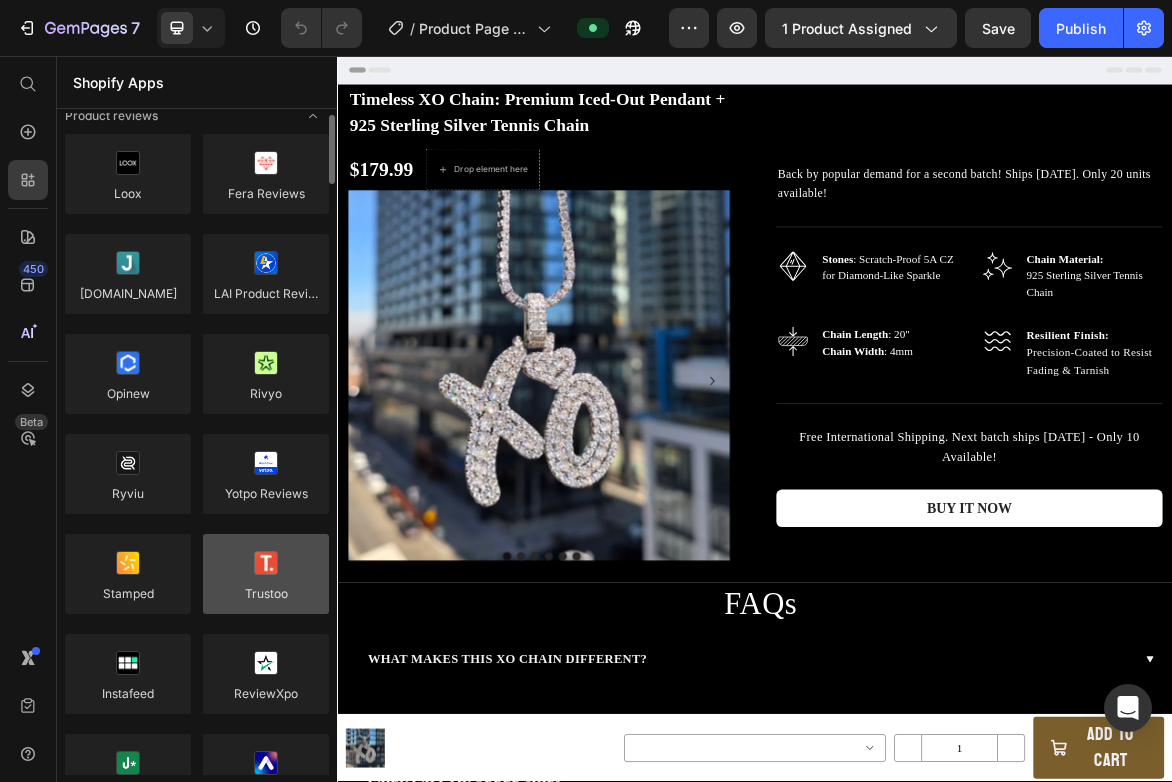 click at bounding box center [266, 574] 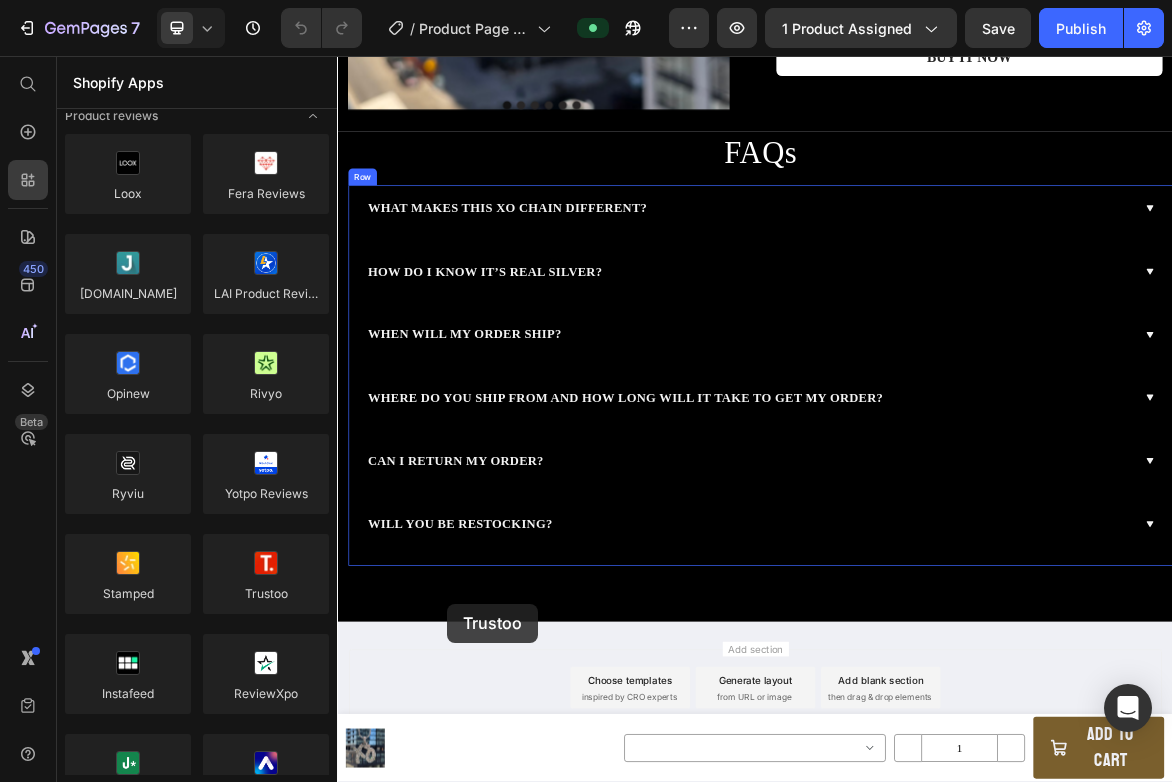 scroll, scrollTop: 706, scrollLeft: 0, axis: vertical 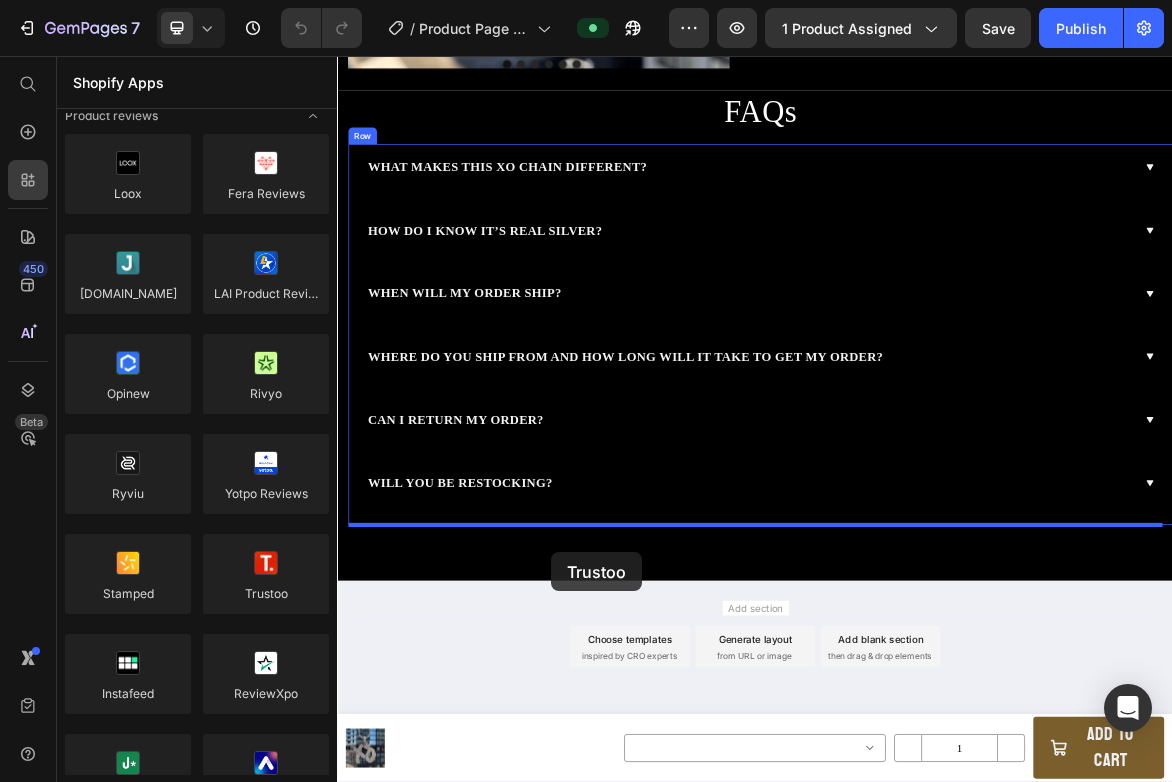 drag, startPoint x: 607, startPoint y: 648, endPoint x: 645, endPoint y: 766, distance: 123.967735 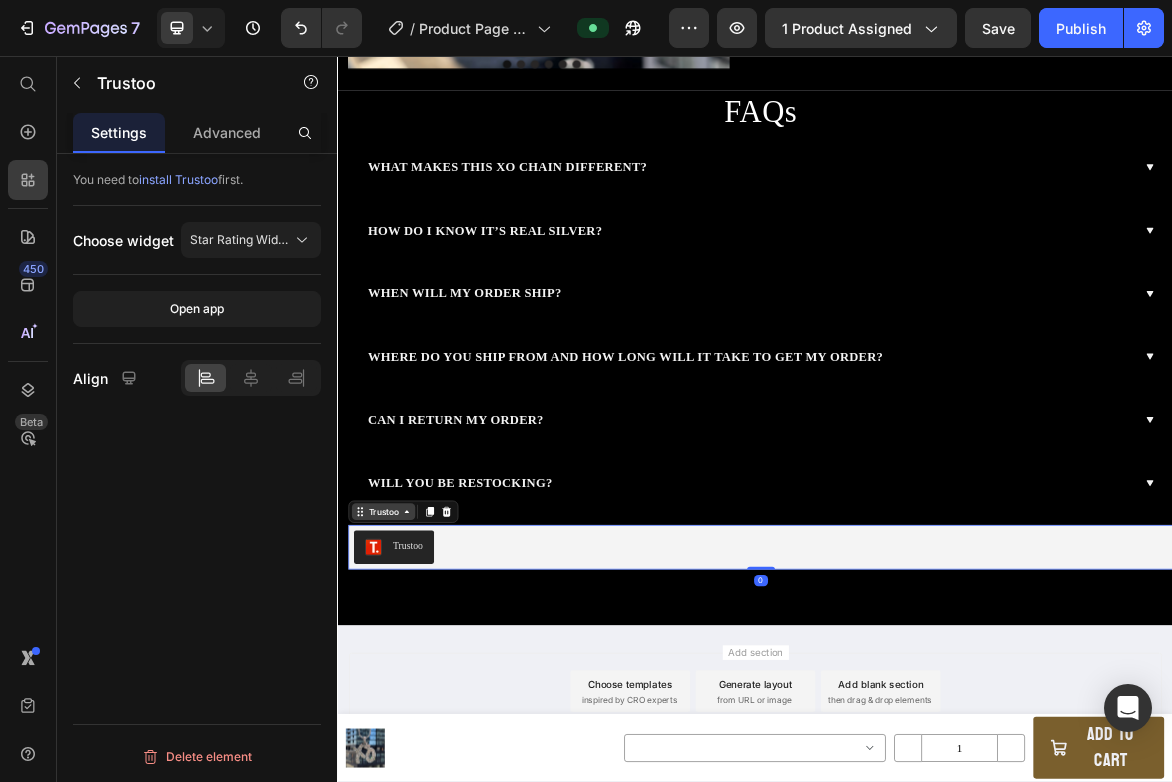 click 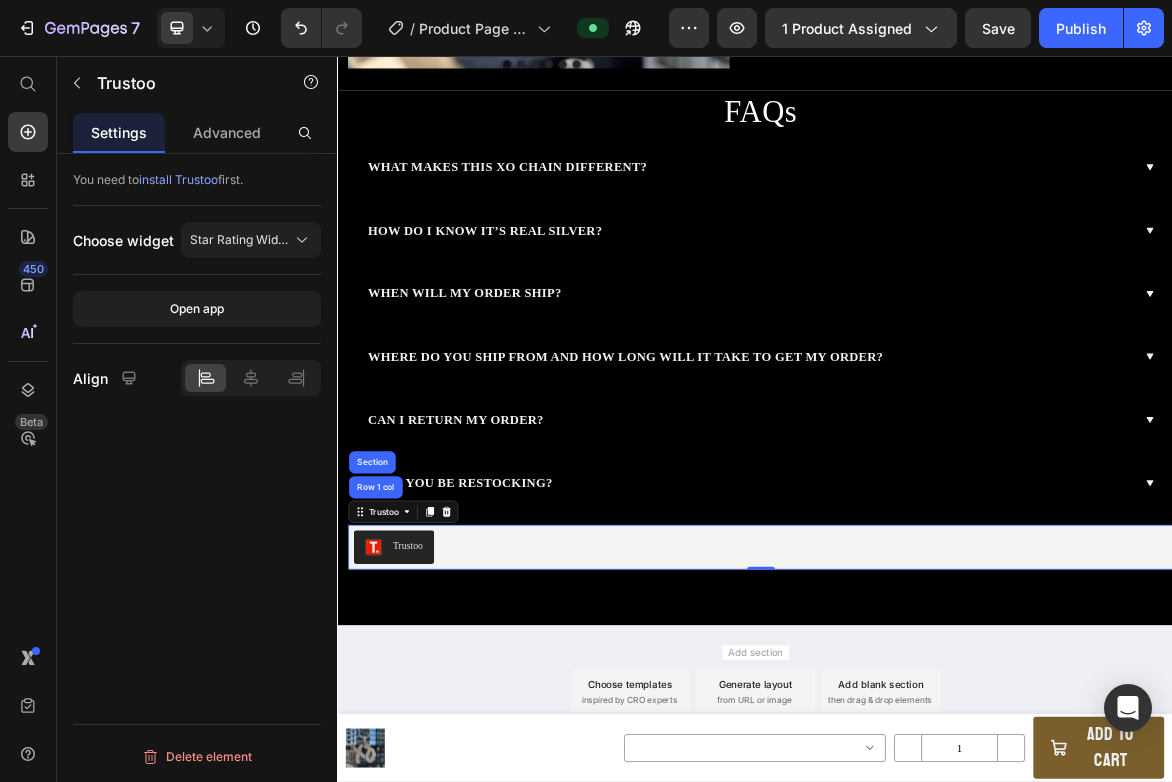 click on "Trustoo" at bounding box center (437, 761) 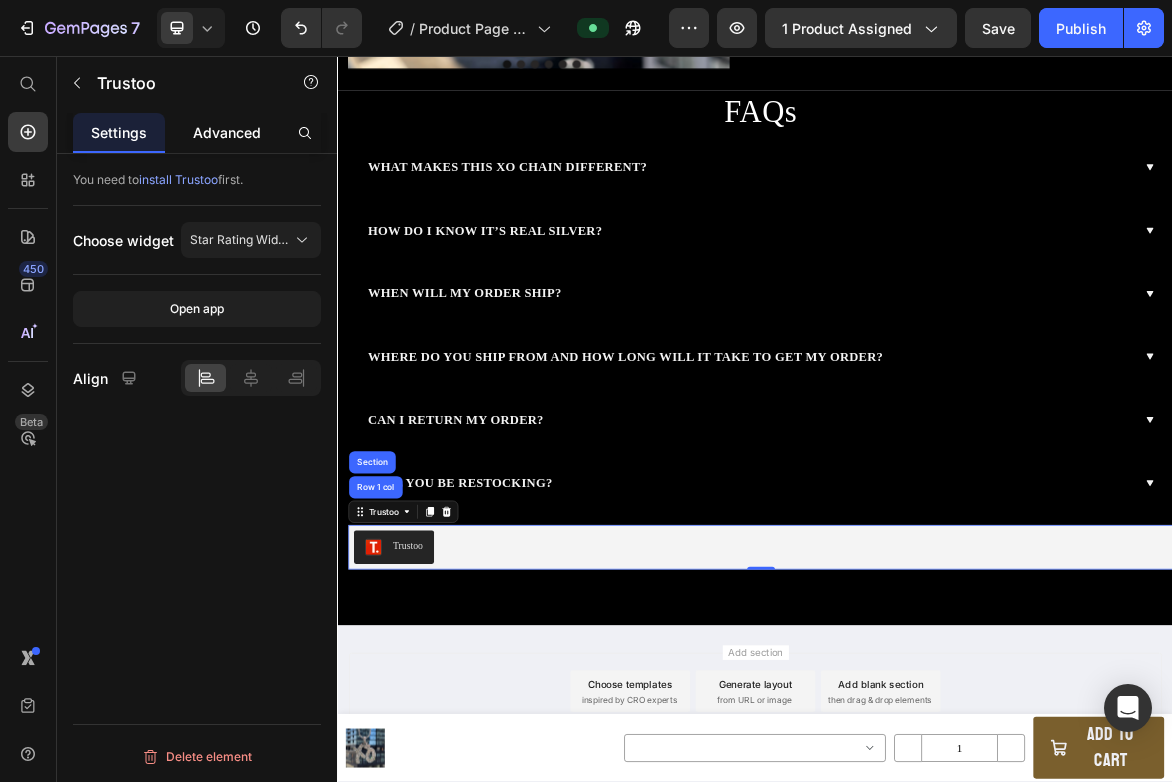 click on "Advanced" at bounding box center [227, 132] 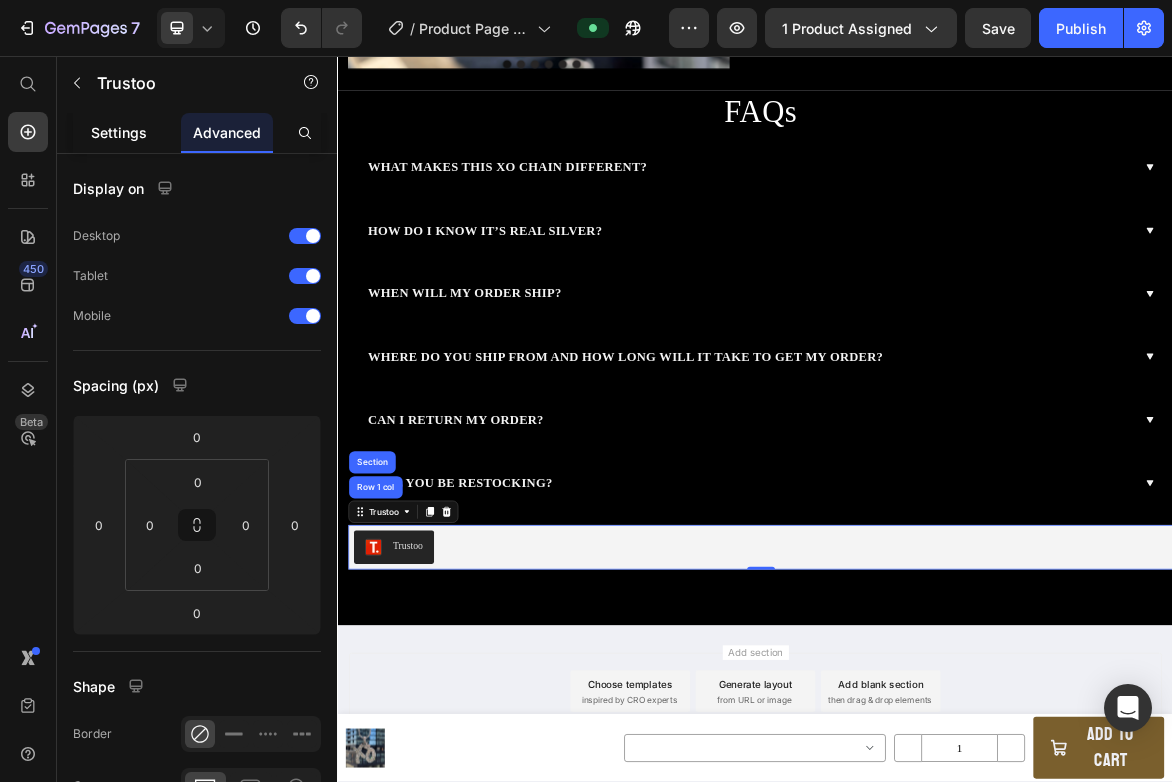 click on "Settings" at bounding box center [119, 132] 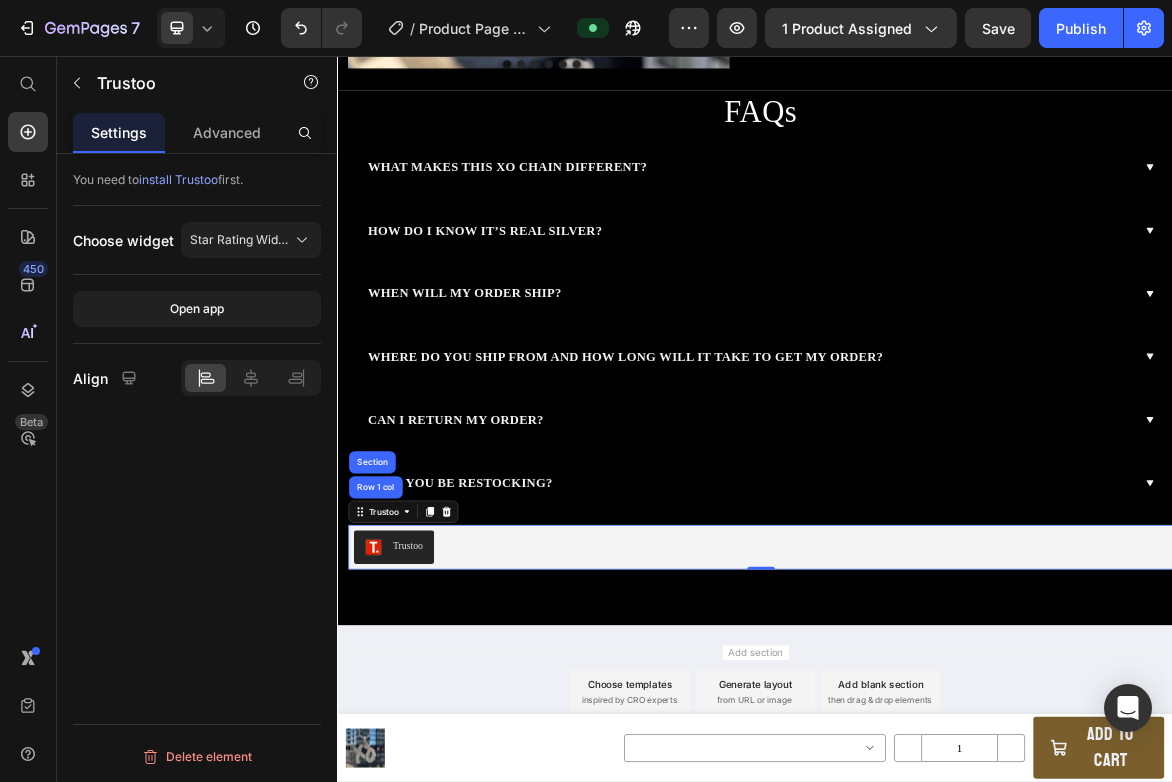 click on "install Trustoo" at bounding box center (178, 179) 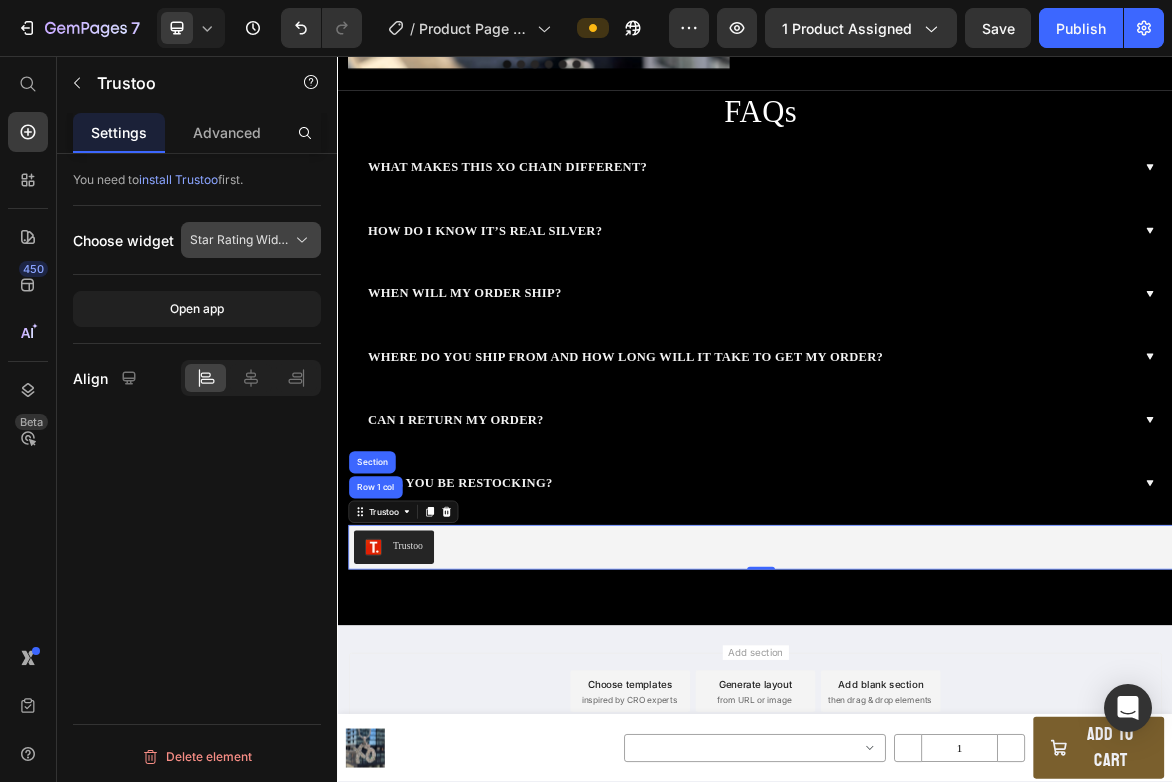 click on "Star Rating Widget" at bounding box center (239, 240) 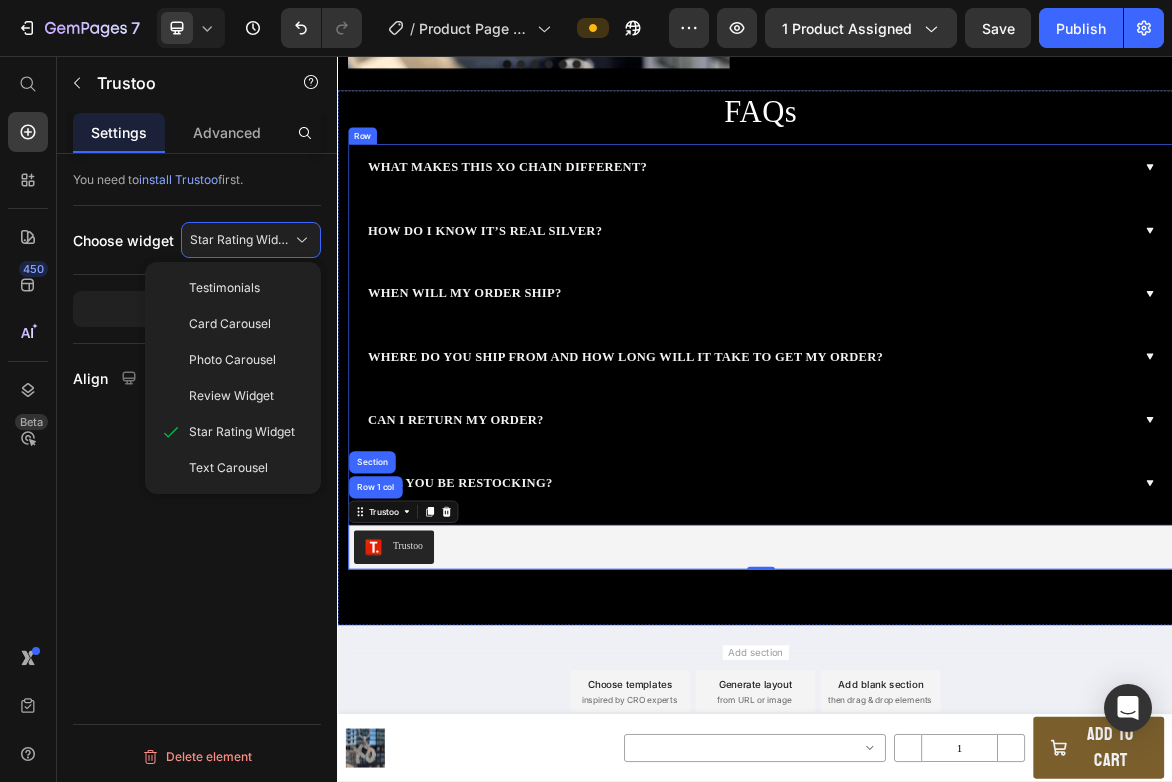 click on "What makes this xo chain different?
How do I know it’s real silver?
When will my order ship?
Where do you ship from AND HOW LONG WILL IT TAKE TO GET MY ORDER?
Can I return my order?
Will you be restocking? Accordion Trustoo Trustoo Row 1 col Section   0" at bounding box center (944, 490) 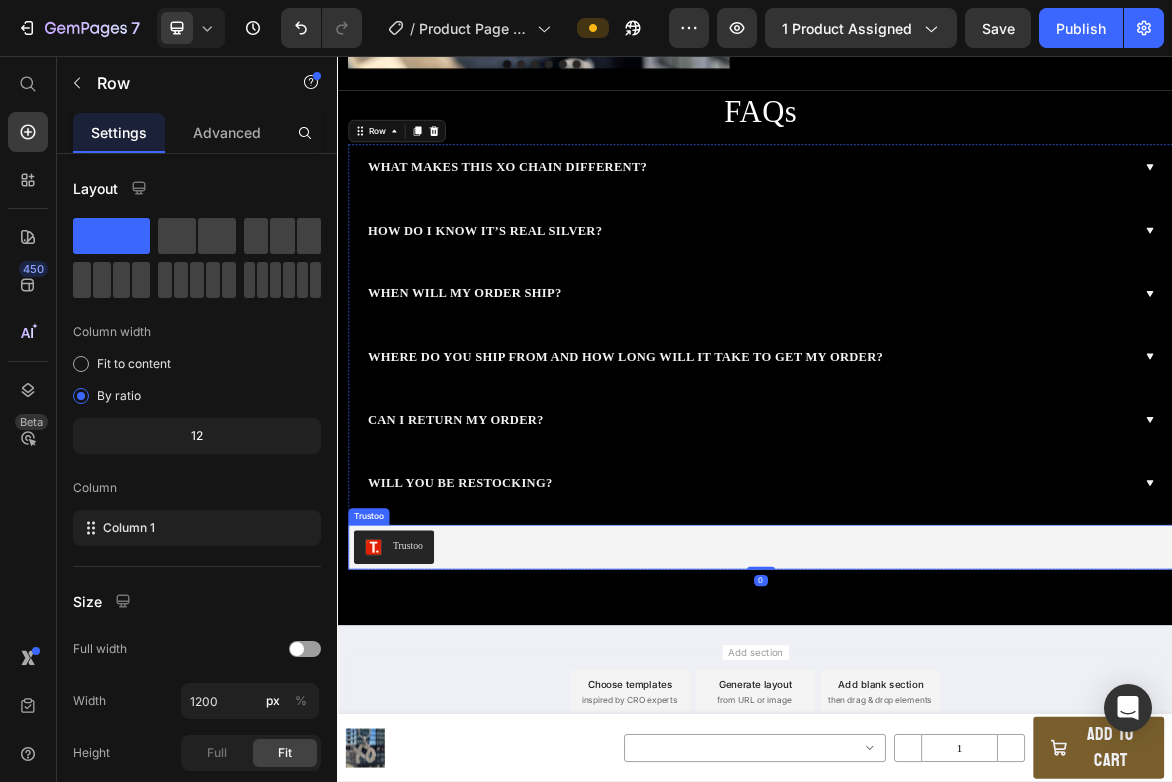 click on "Trustoo" at bounding box center (944, 763) 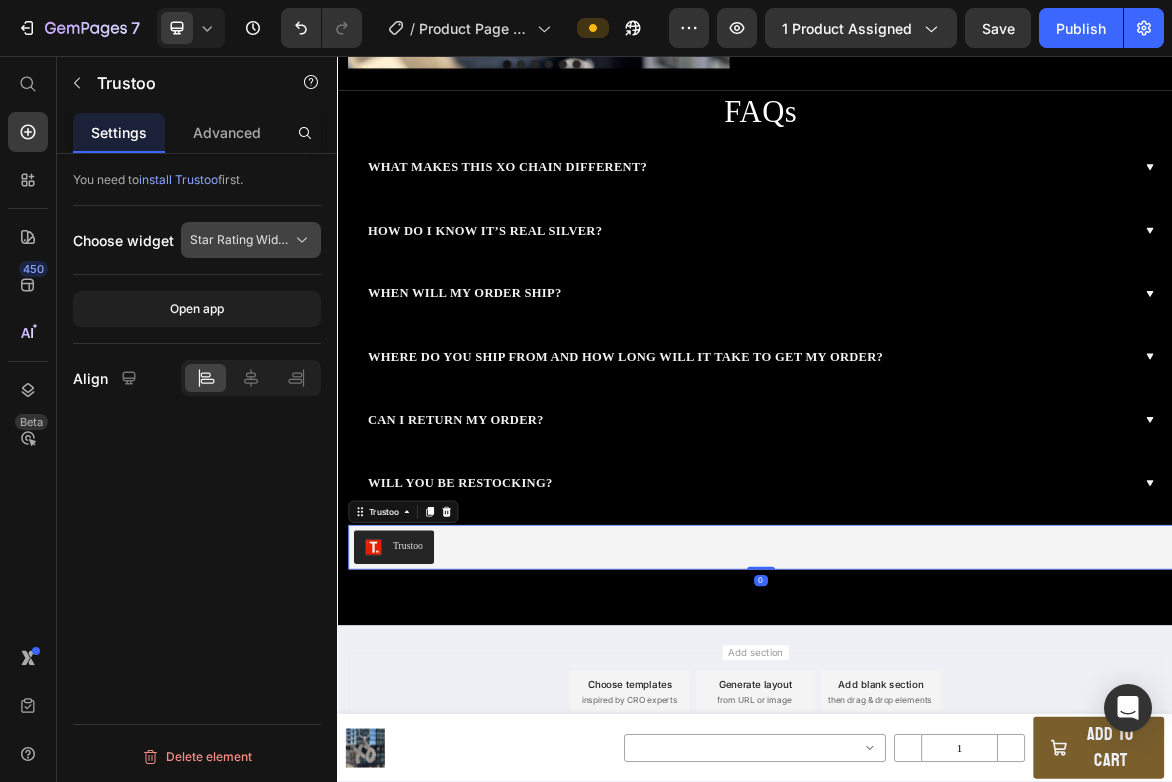 click on "Star Rating Widget" at bounding box center [239, 240] 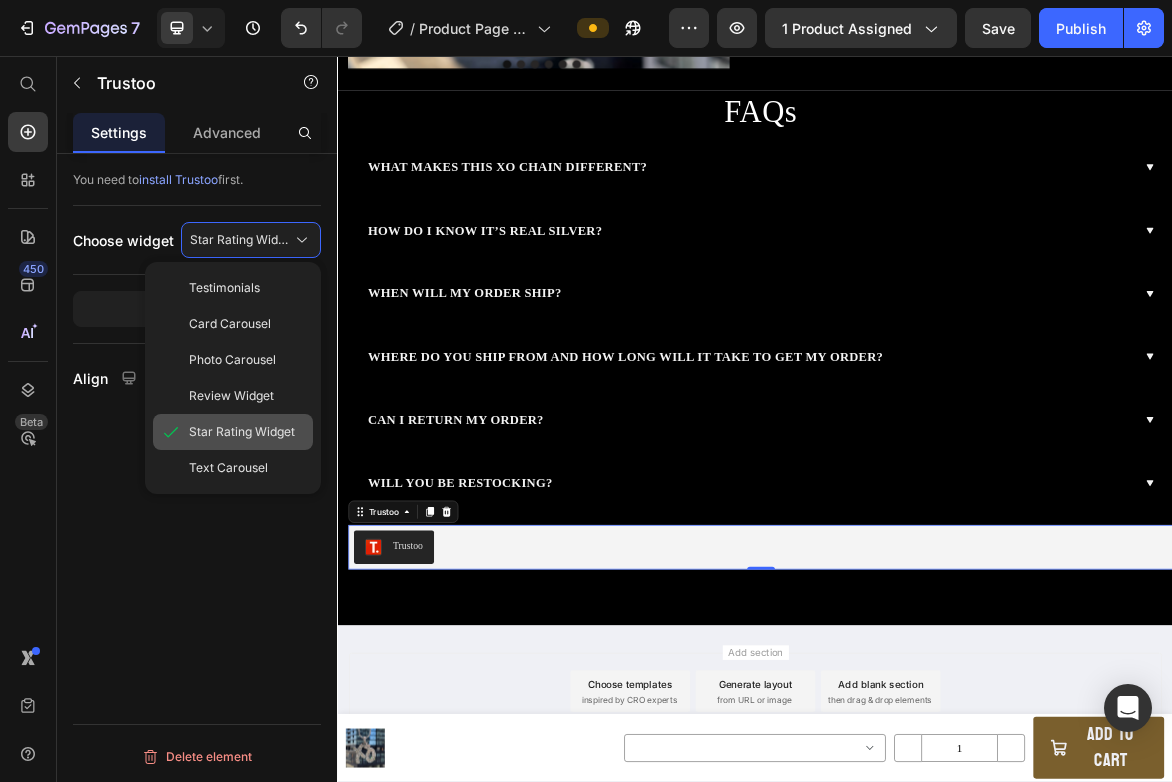 click on "Star Rating Widget" at bounding box center [242, 432] 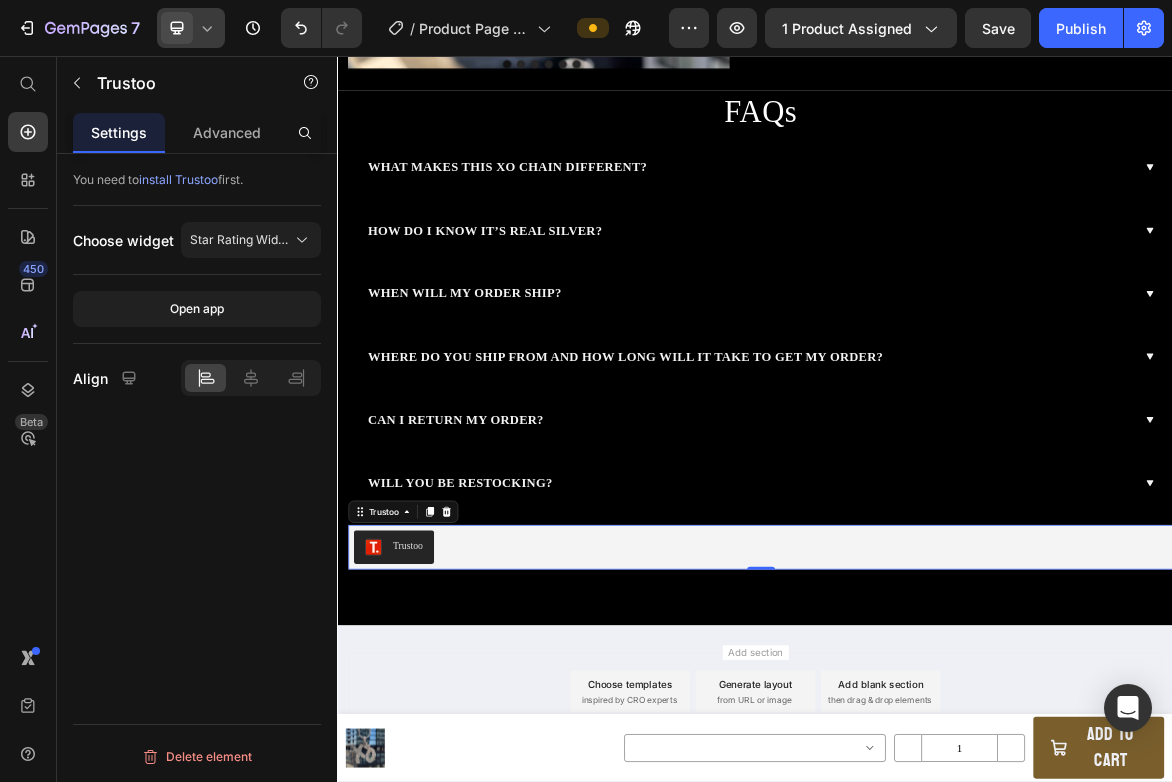 click at bounding box center (177, 28) 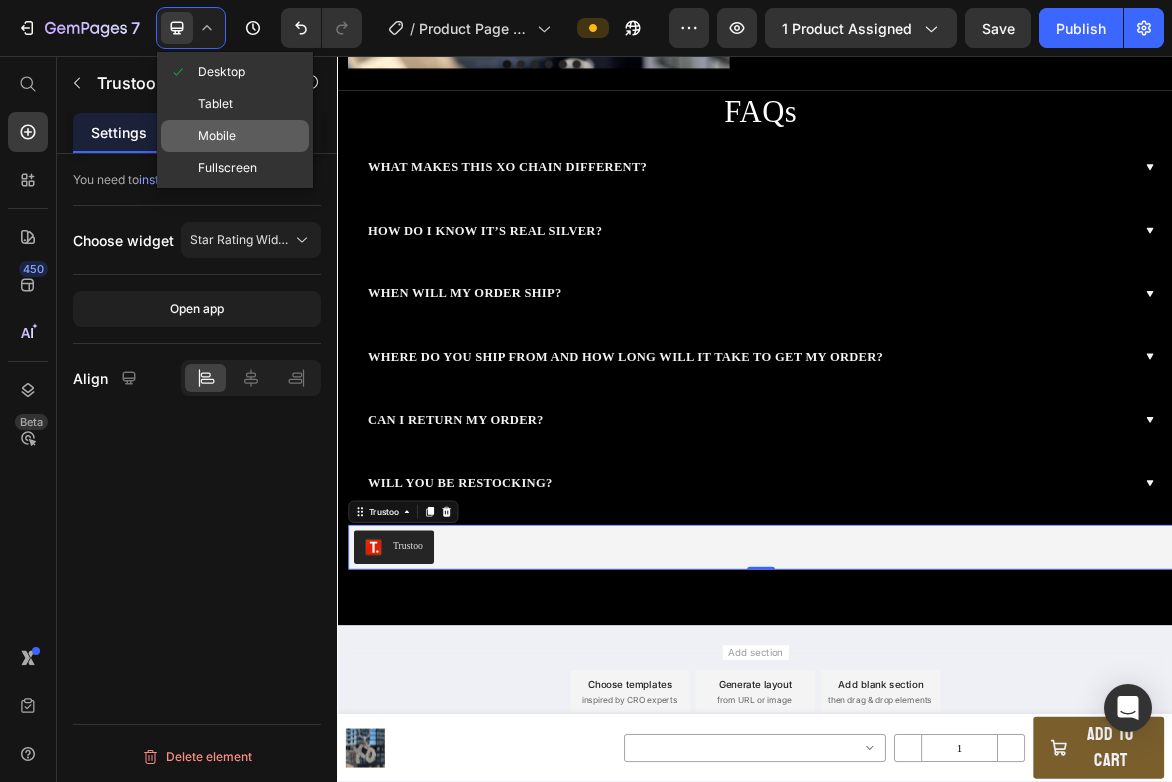 click on "Mobile" 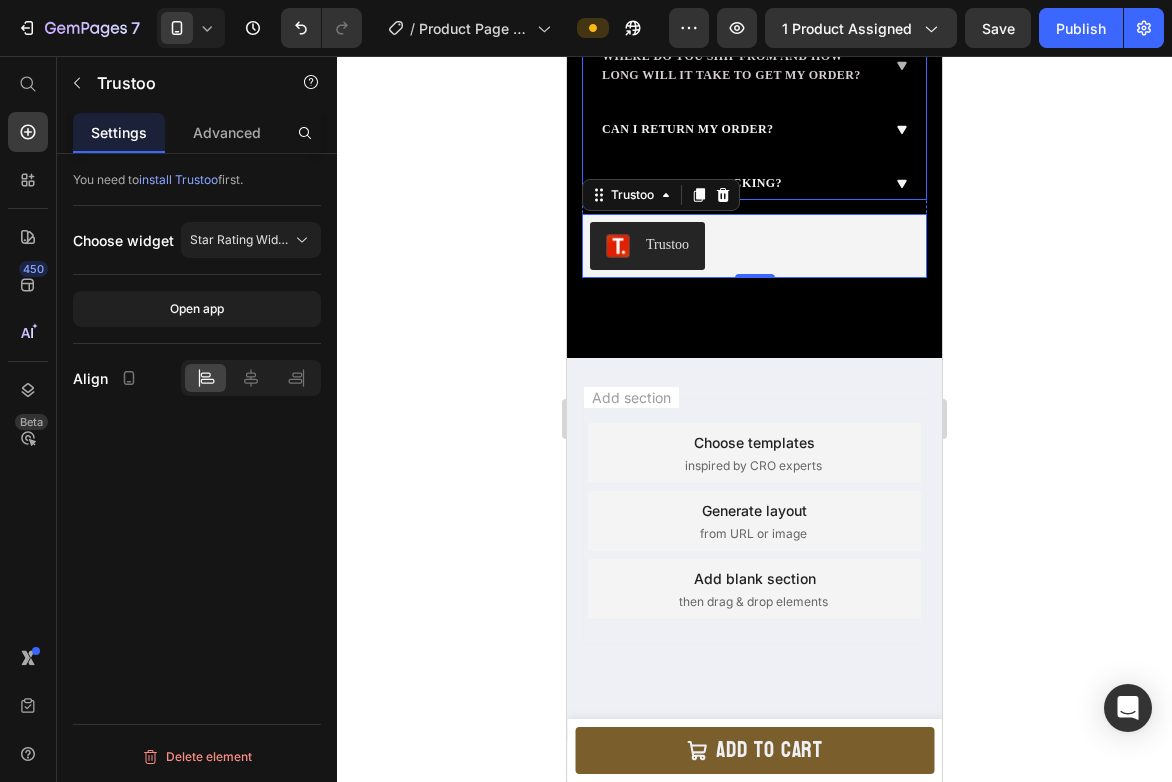 scroll, scrollTop: 1779, scrollLeft: 0, axis: vertical 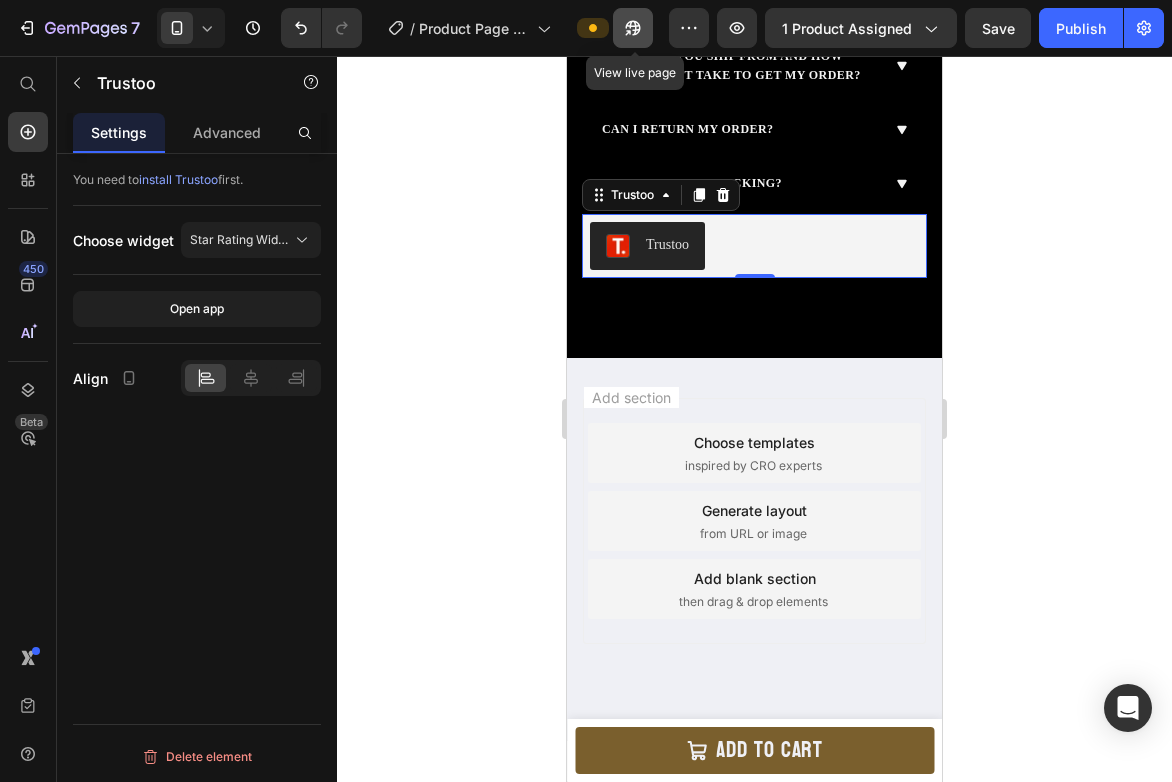 click 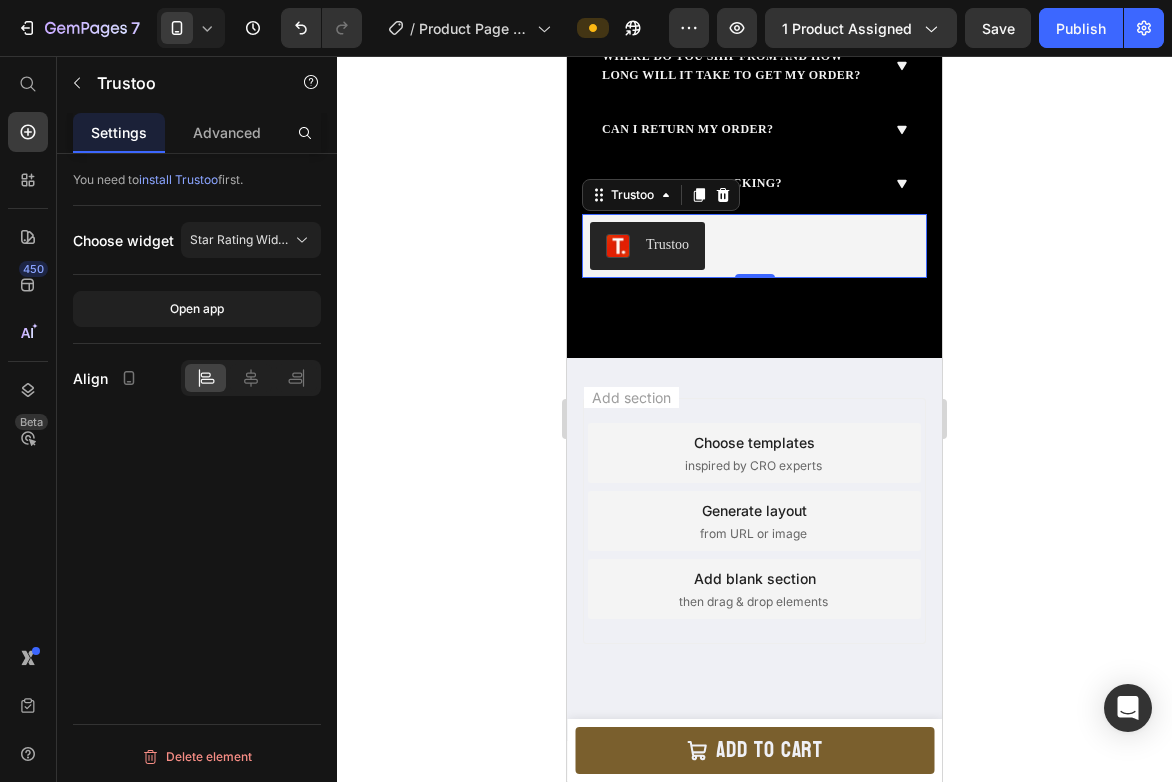 scroll, scrollTop: 1809, scrollLeft: 0, axis: vertical 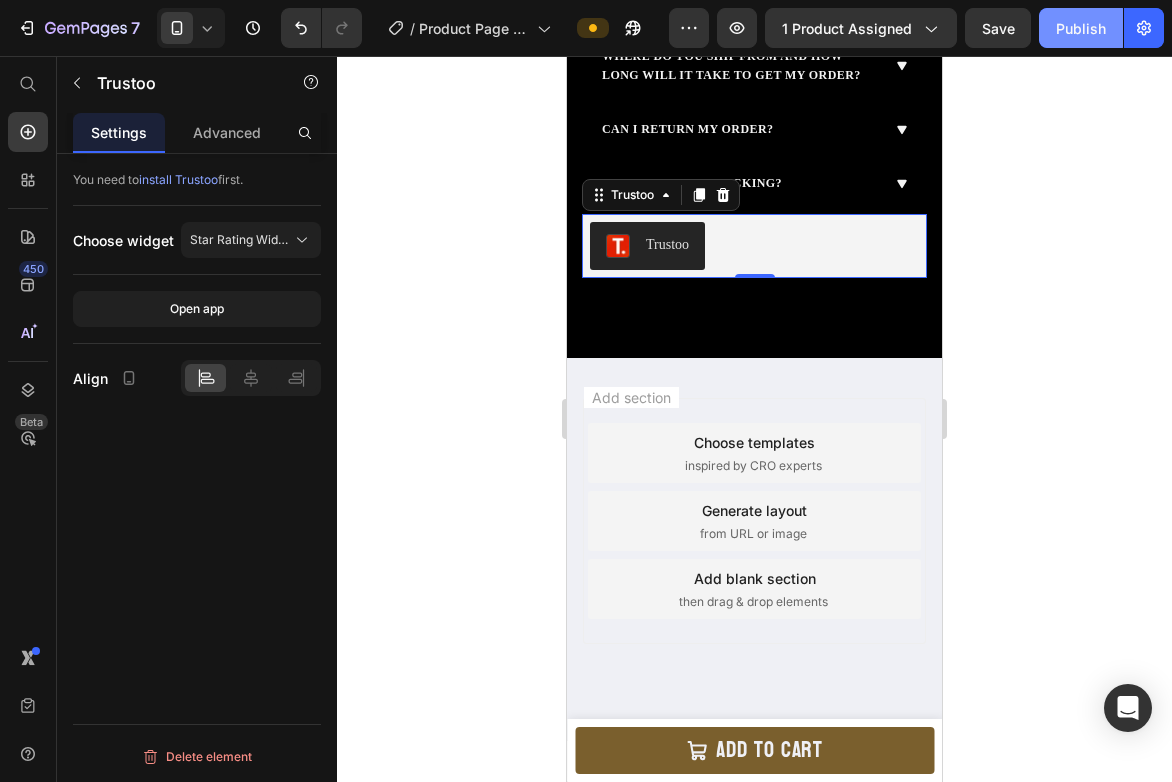 click on "Publish" at bounding box center [1081, 28] 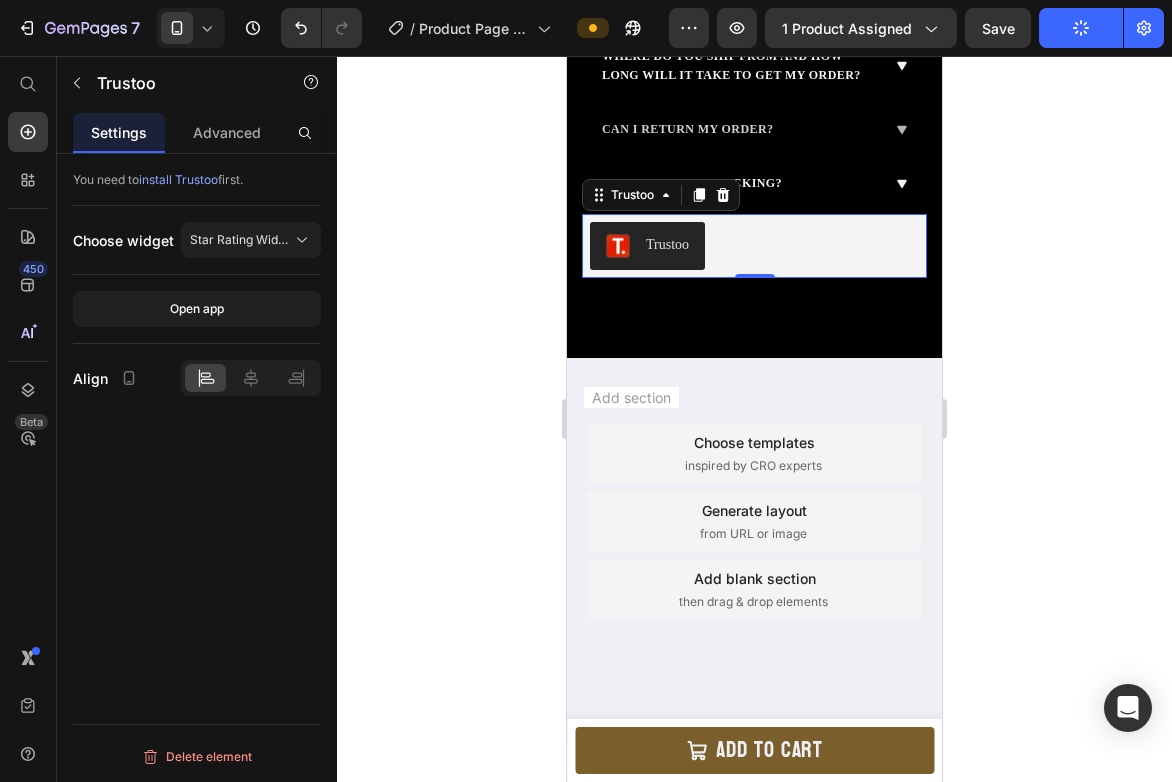 click 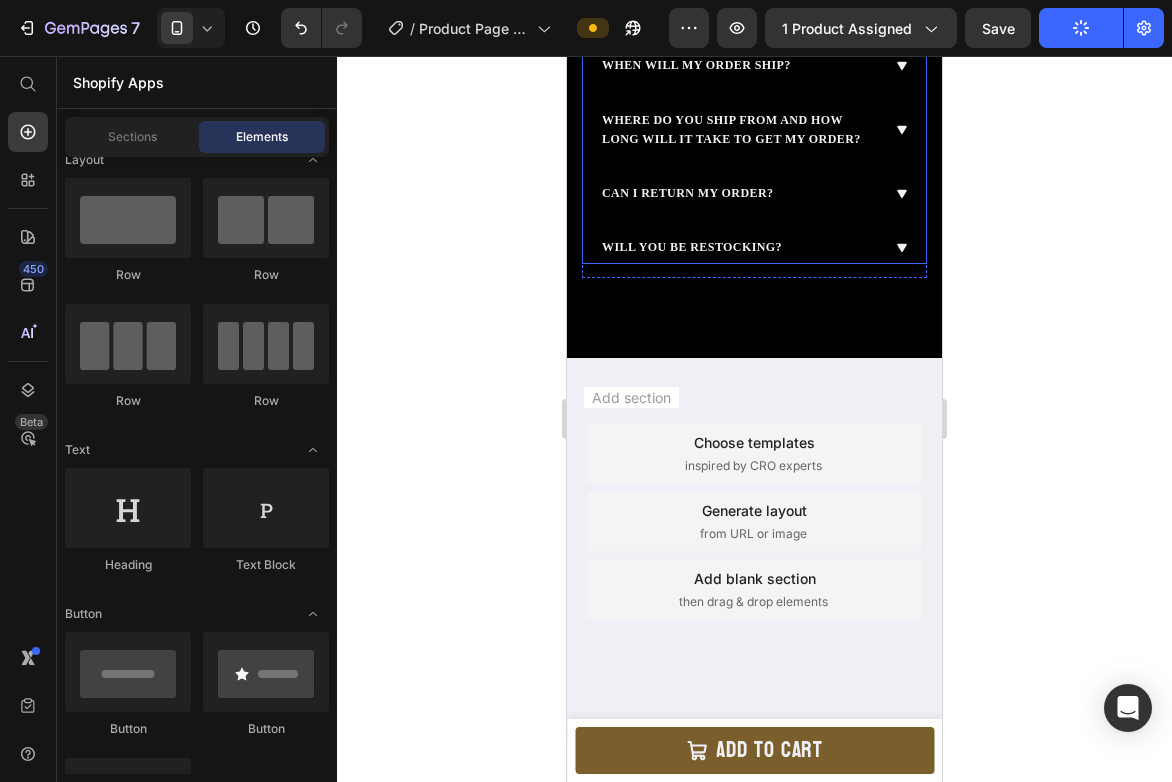 scroll, scrollTop: 1745, scrollLeft: 0, axis: vertical 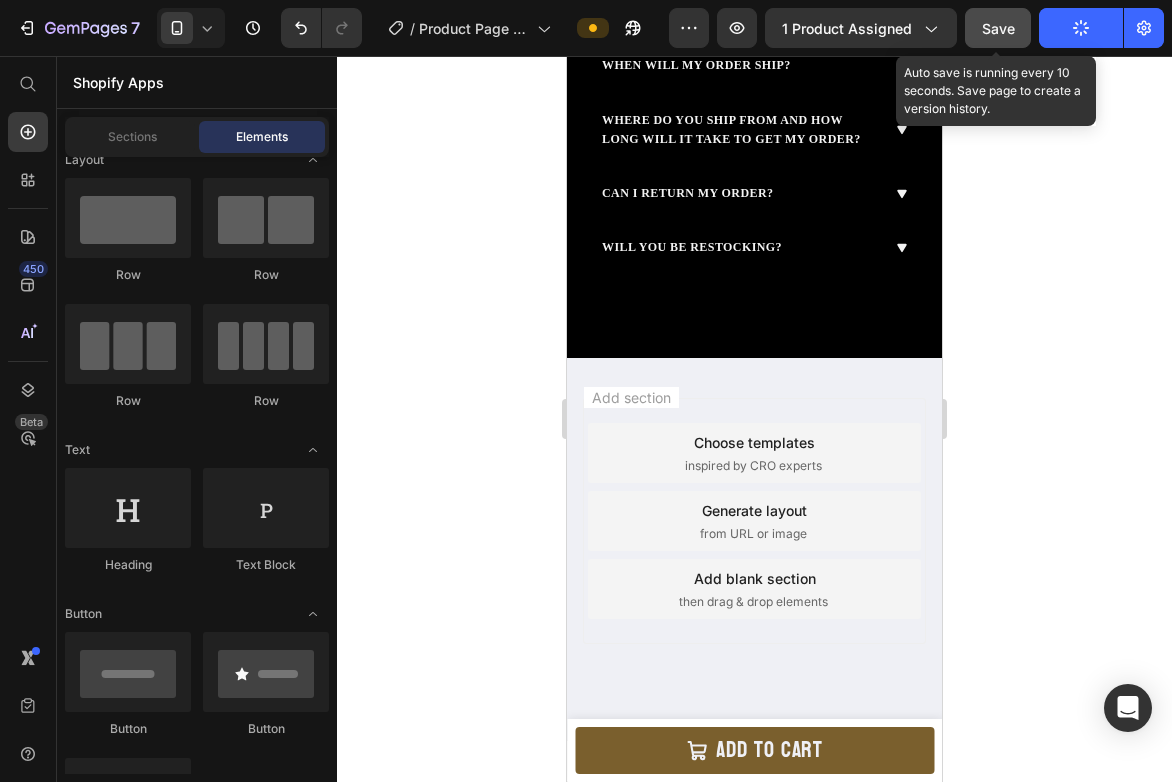 click on "Save" at bounding box center (998, 28) 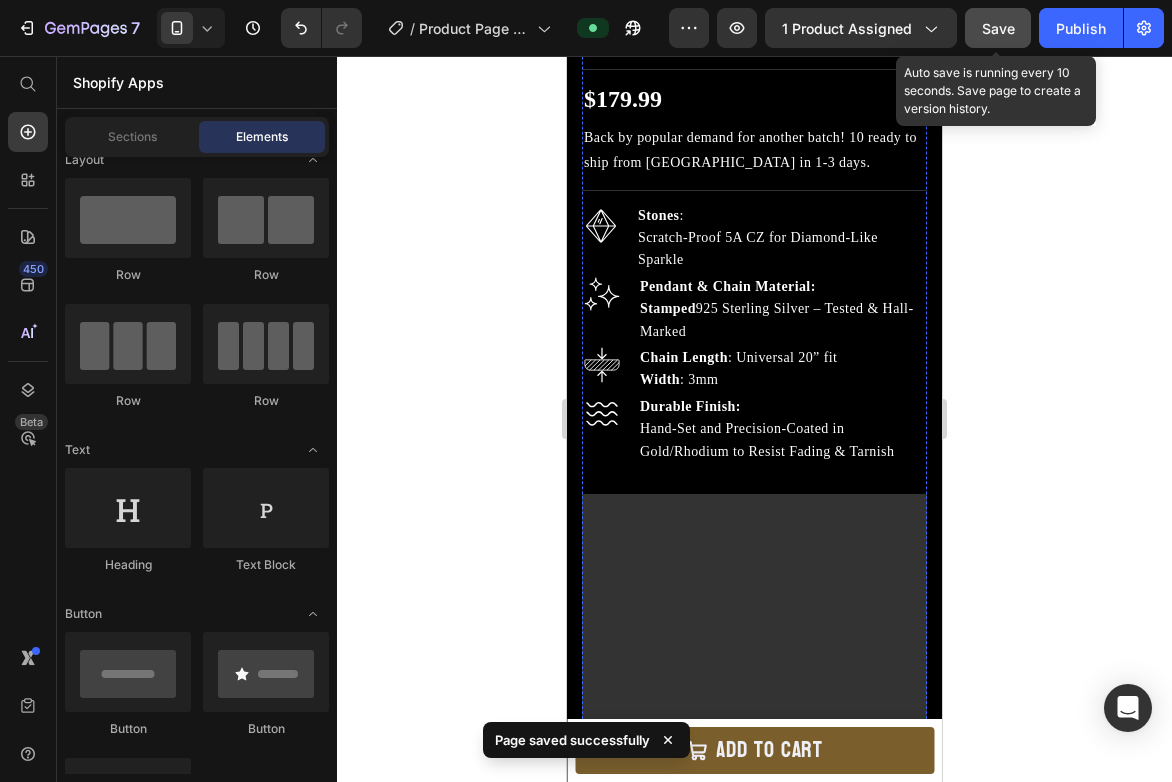 scroll, scrollTop: 822, scrollLeft: 0, axis: vertical 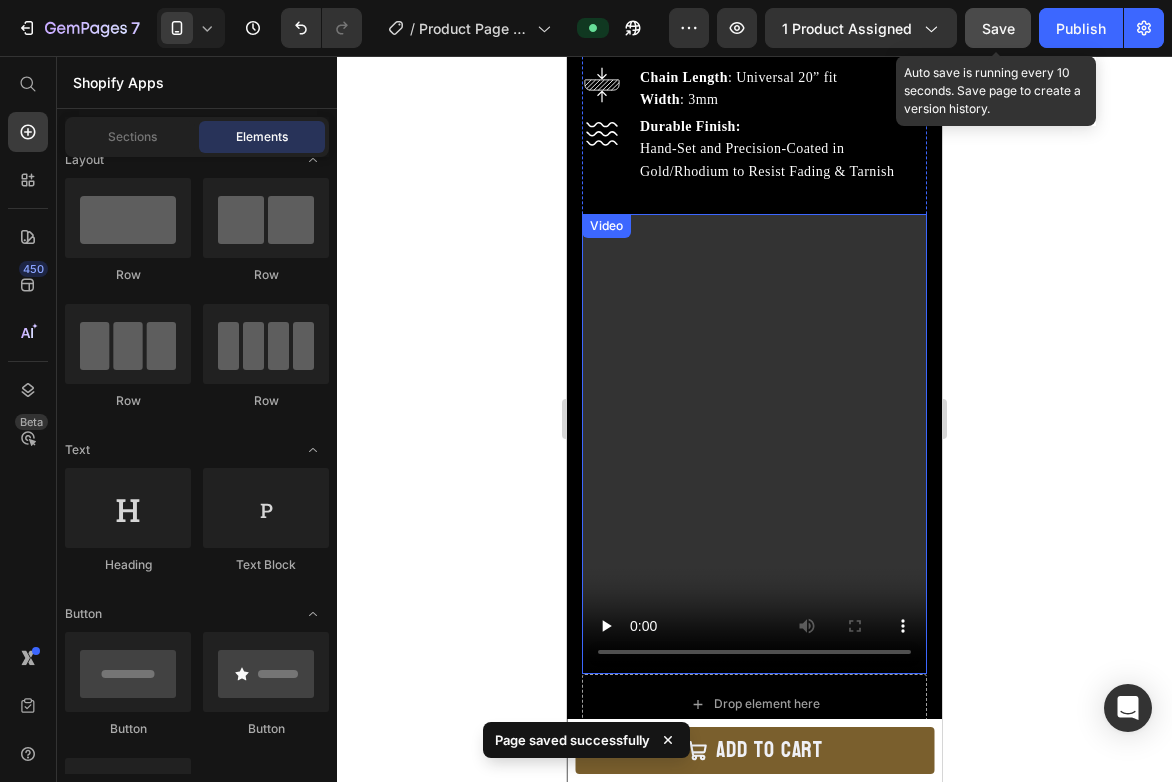 click at bounding box center [754, 444] 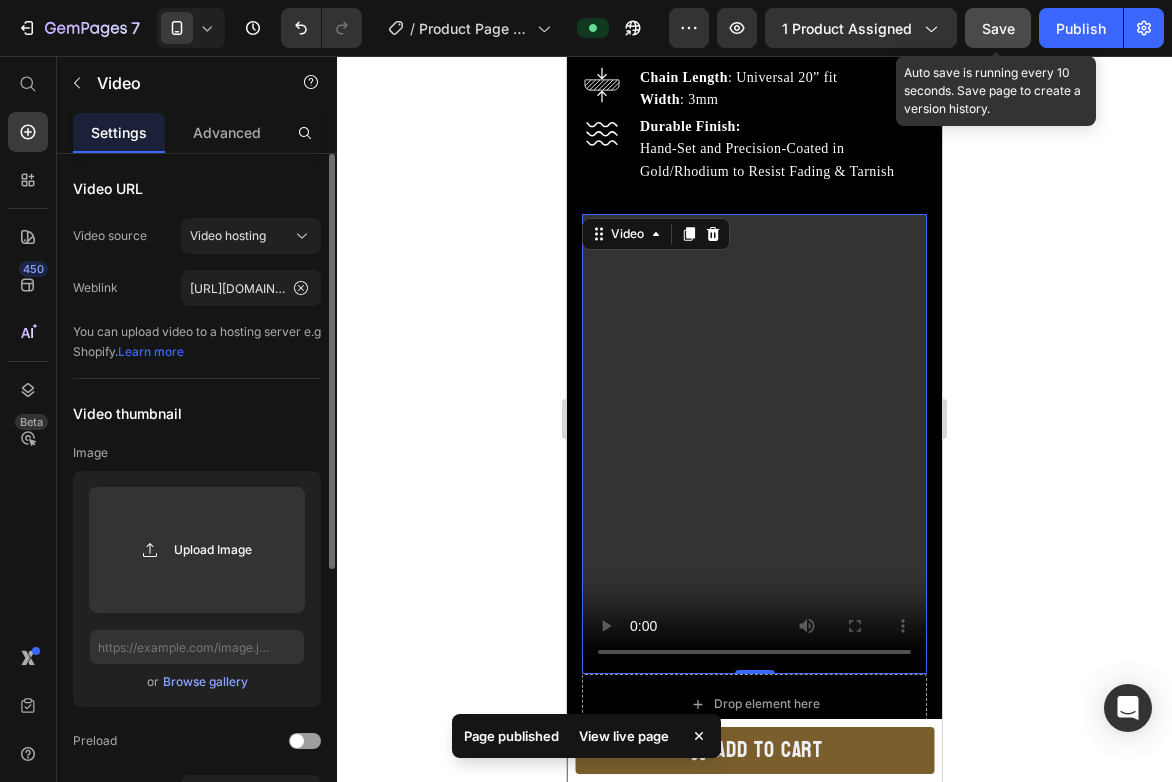 click on "Video   0" at bounding box center [754, 444] 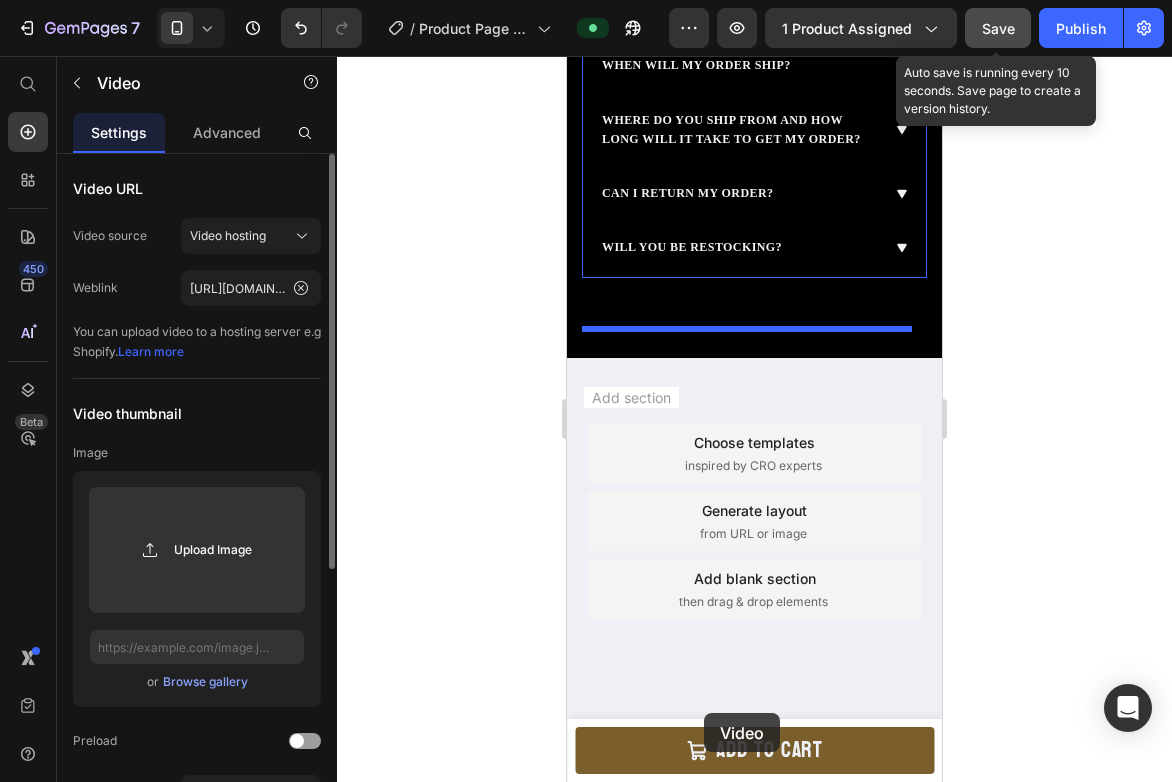 scroll, scrollTop: 1745, scrollLeft: 0, axis: vertical 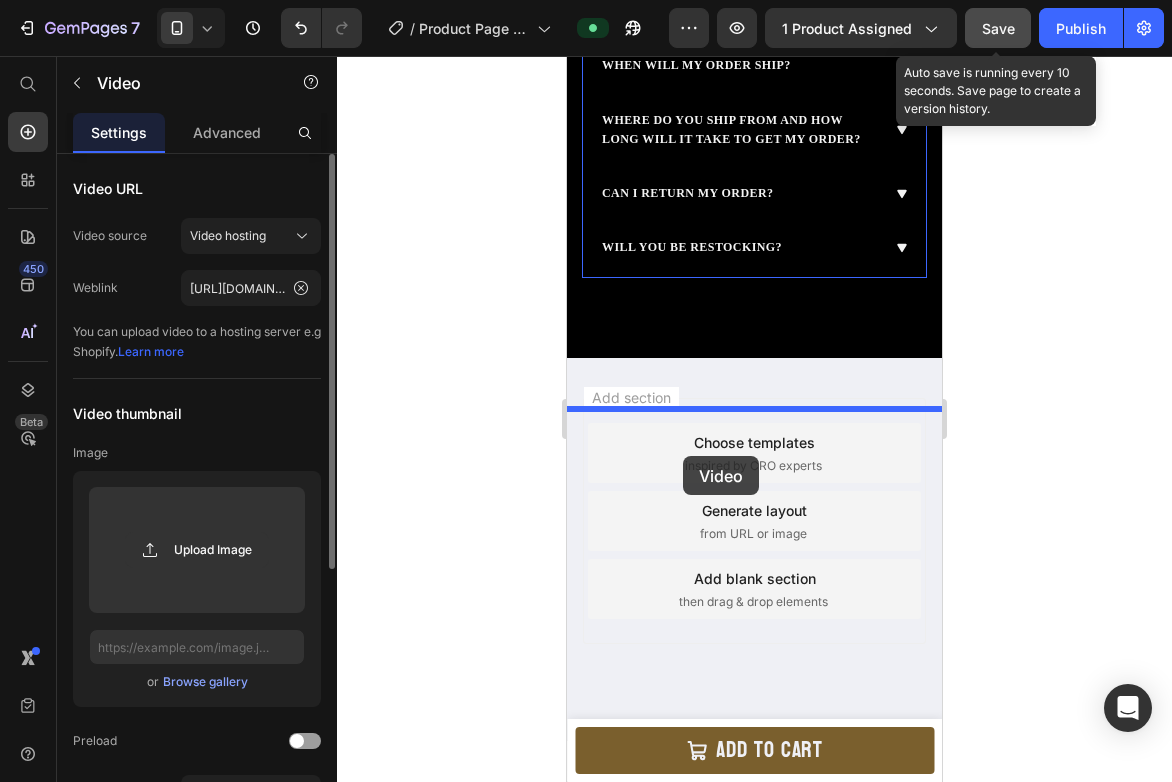click at bounding box center [754, -429] 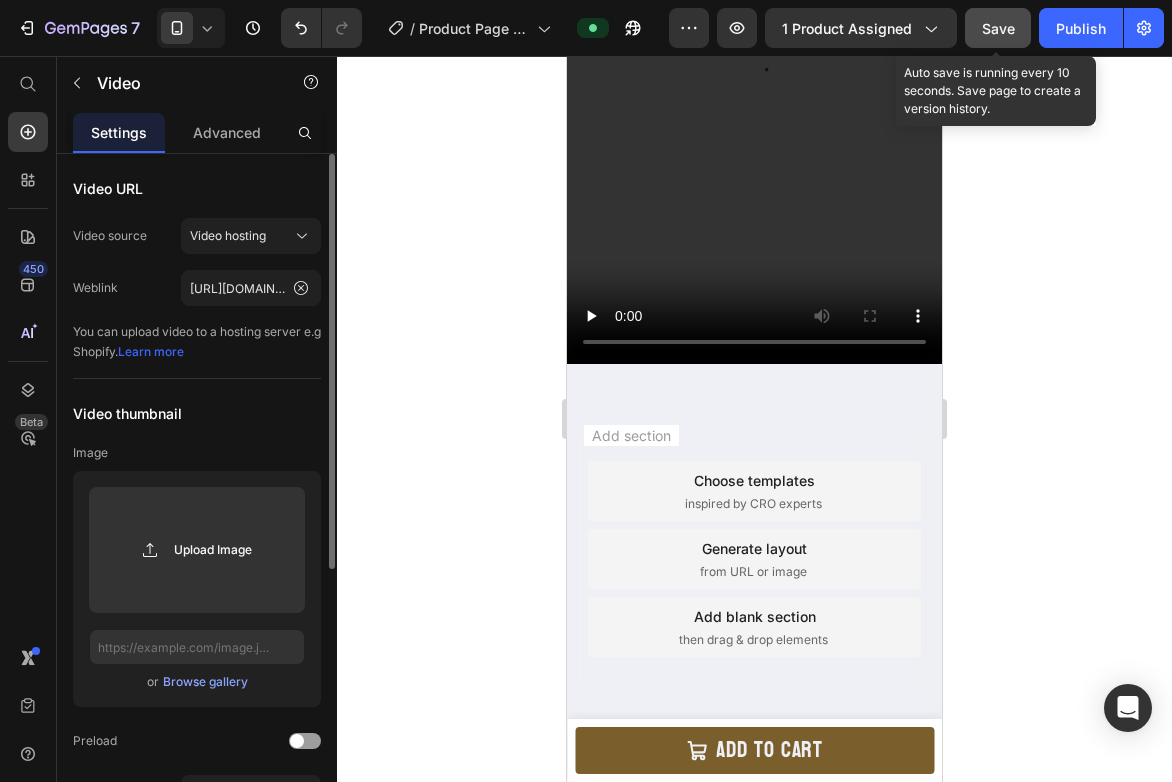scroll, scrollTop: 1806, scrollLeft: 0, axis: vertical 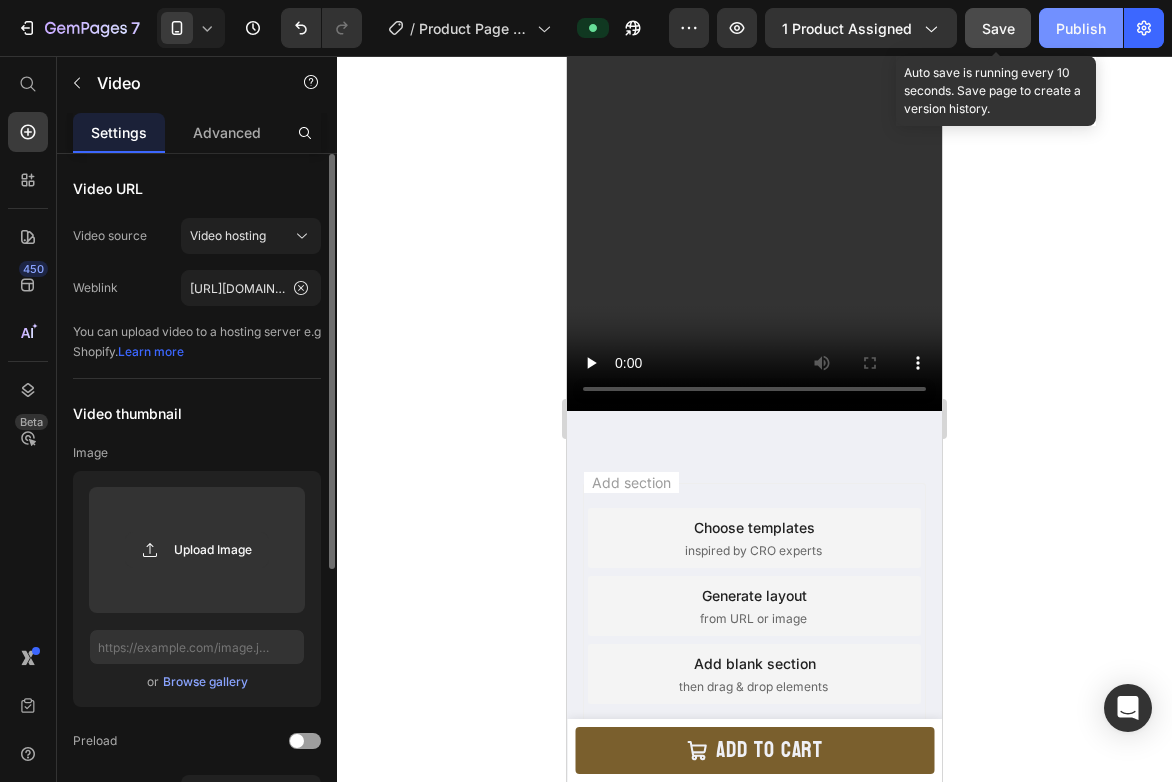 click on "Publish" at bounding box center (1081, 28) 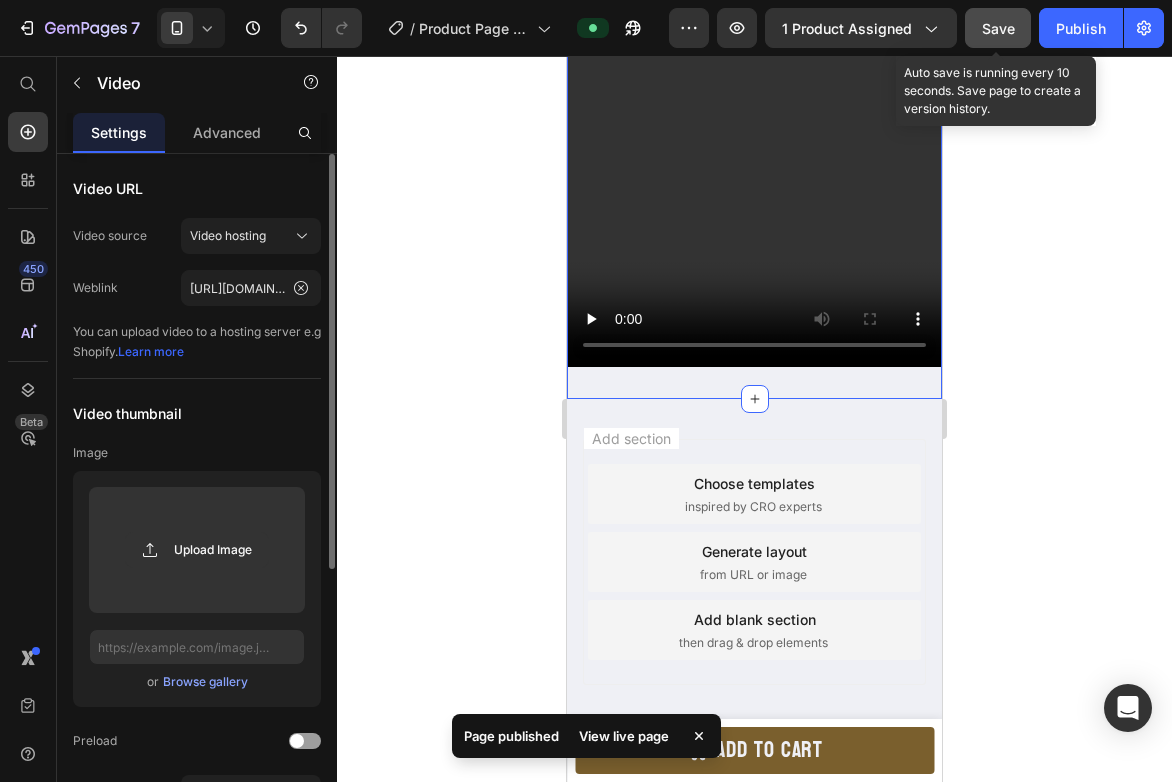 scroll, scrollTop: 1909, scrollLeft: 0, axis: vertical 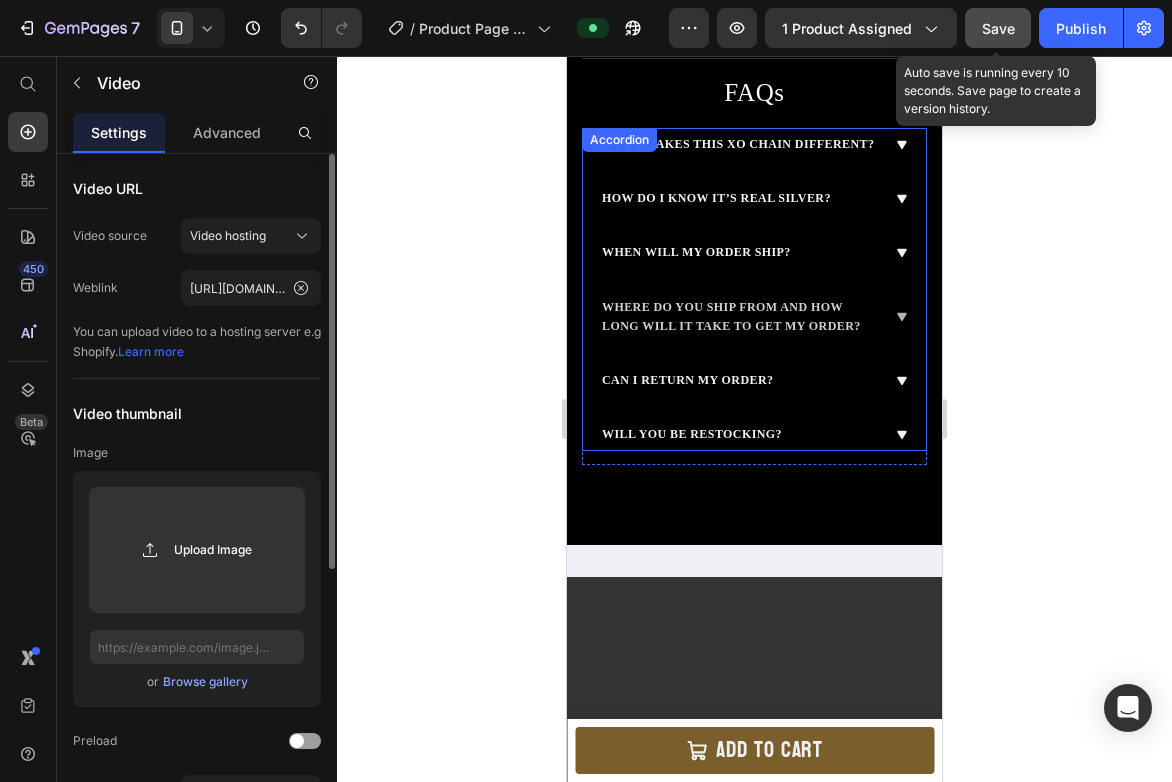 click on "Where do you ship from AND HOW LONG WILL IT TAKE TO GET MY ORDER?" at bounding box center [738, 317] 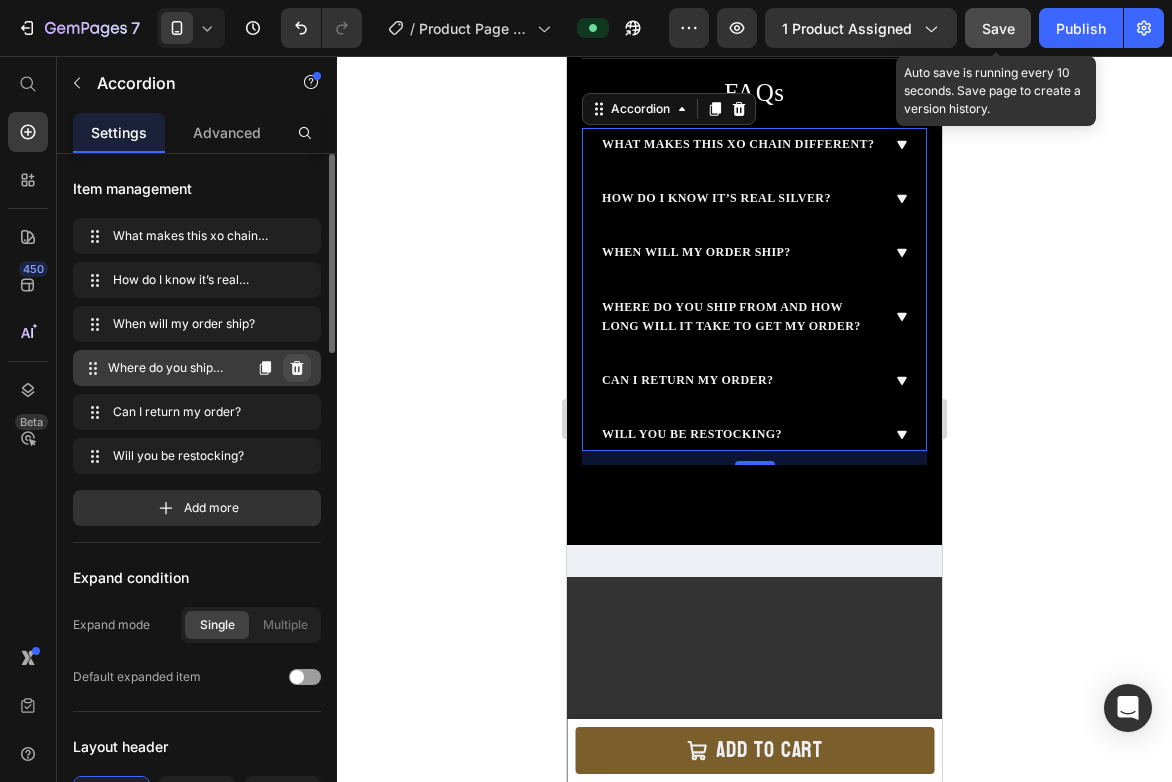 click 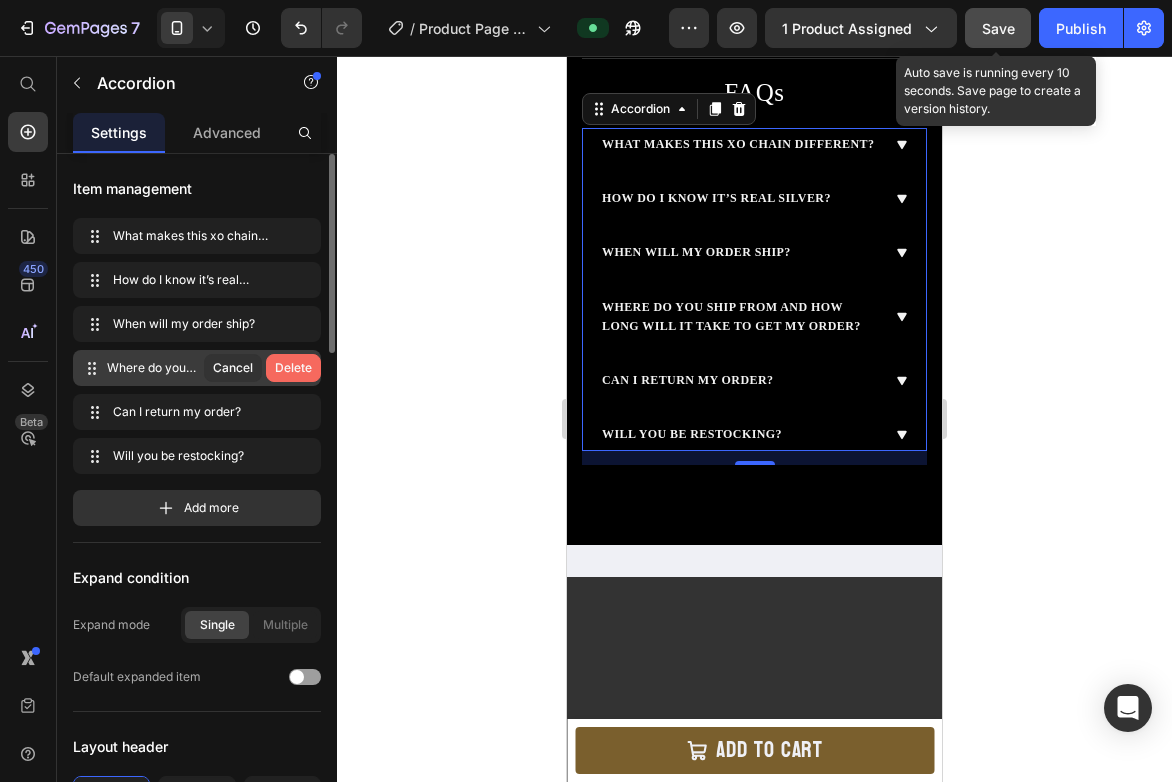 click on "Delete" at bounding box center (293, 368) 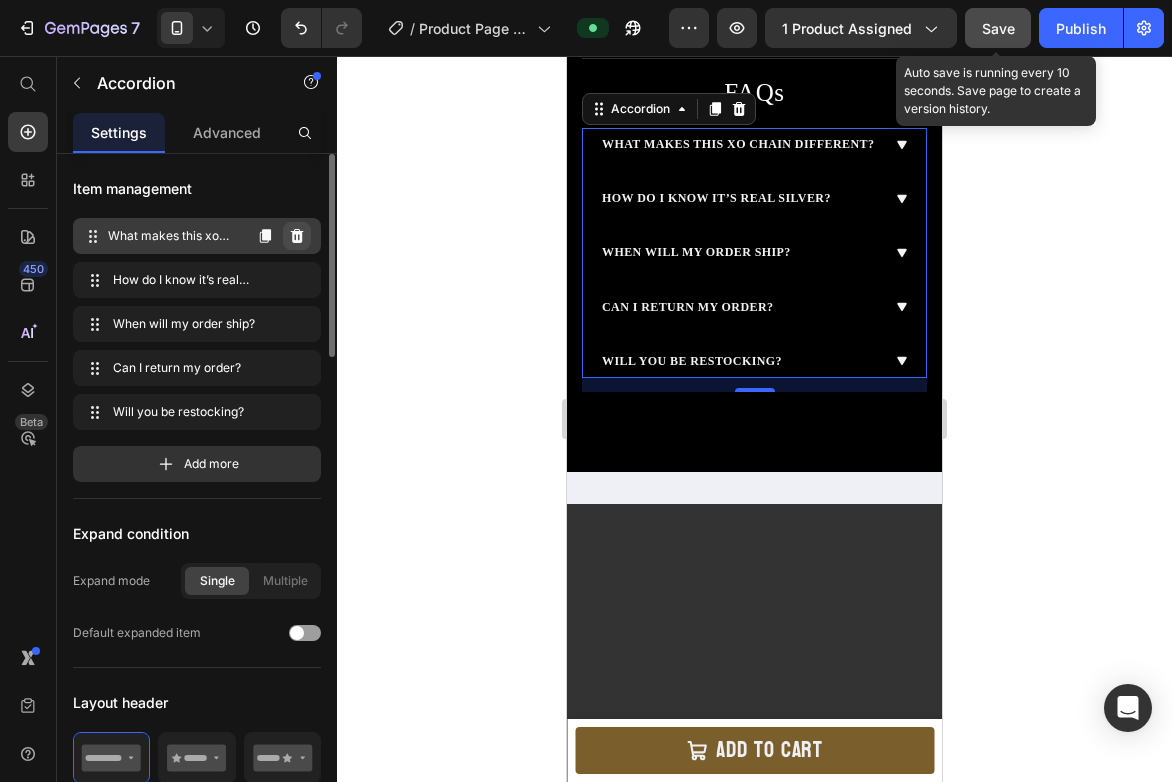 click 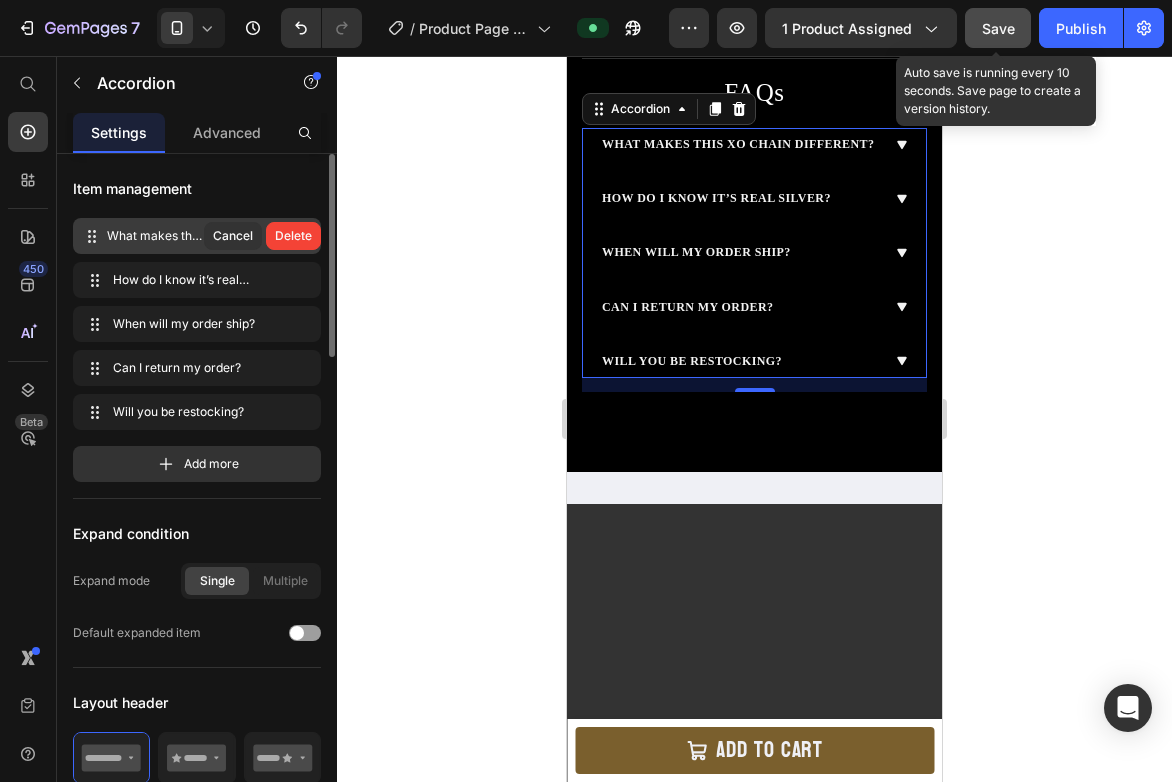 click on "Delete" at bounding box center [293, 236] 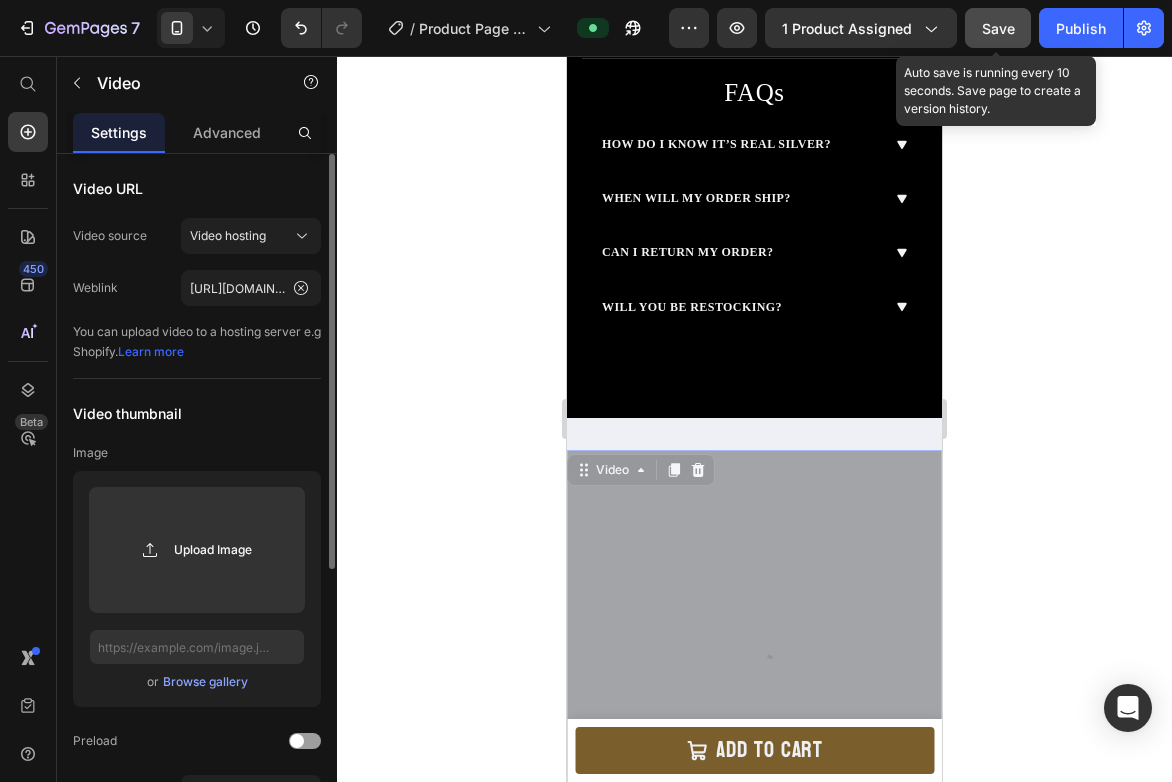 drag, startPoint x: 775, startPoint y: 490, endPoint x: 789, endPoint y: 467, distance: 26.925823 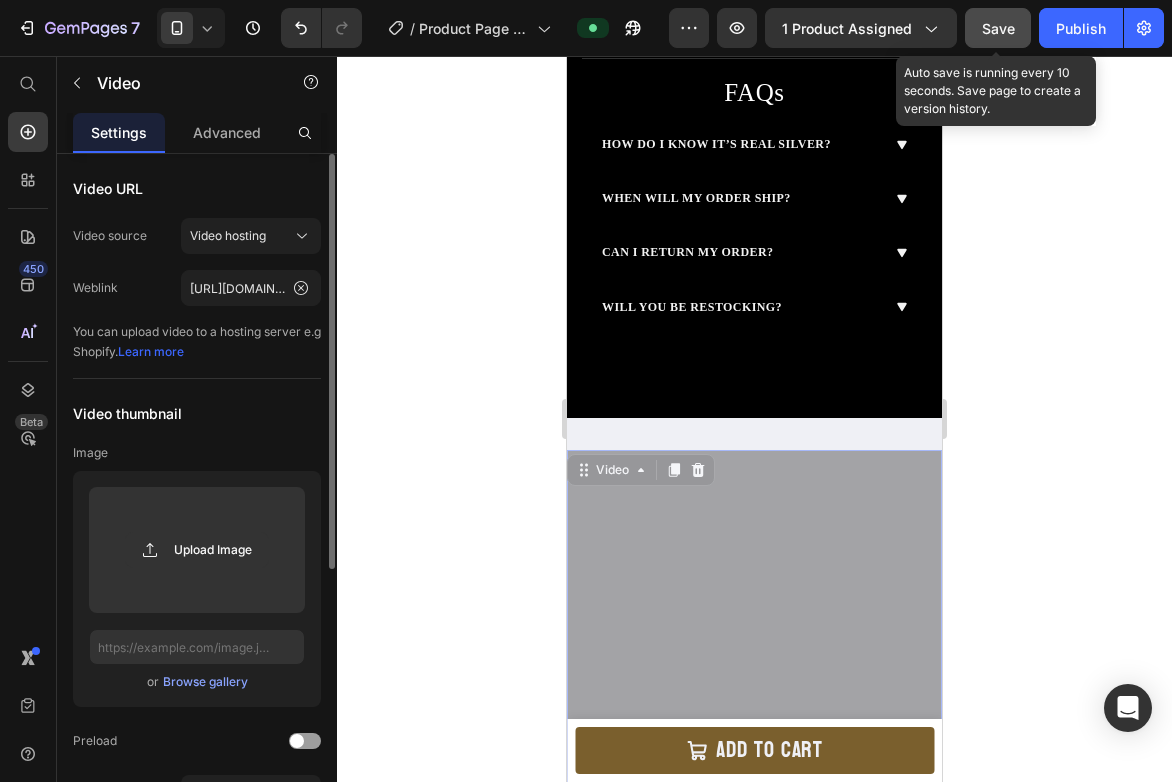 click on "Product Images Timeless XO Chain: Premium Iced-Out Pendant + 925 Sterling Silver Tennis Chain Product Title $179.99 Product Price Row Silver - $179.99  Gold - $189.99  Product Variants & Swatches 1 Product Quantity
ADD TO CART Product Cart Button Row Product Sticky Image Pendant Size: 2.5” x 2” Chain Length : 20" Text block Row Image Durable Finish:  Won’t Fade or Tarnish easily Text block Row
Row Image Chain Material:   925 Sterling Silver Text block Row Image Stones : Scratch-Resistant 5A CZ for Diamond-Like Sparkle Text block Row
Row Row Timeless XO Chain: Premium Iced-Out Pendant + 925 Sterling Silver Tennis Chain (P) Title $179.99 (P) Price
Row
Image Image Image Image Image Image
Carousel Back by popular demand for a second batch! Ships [DATE]. Only 20 units available! Text Block Title Line :" at bounding box center [754, -35] 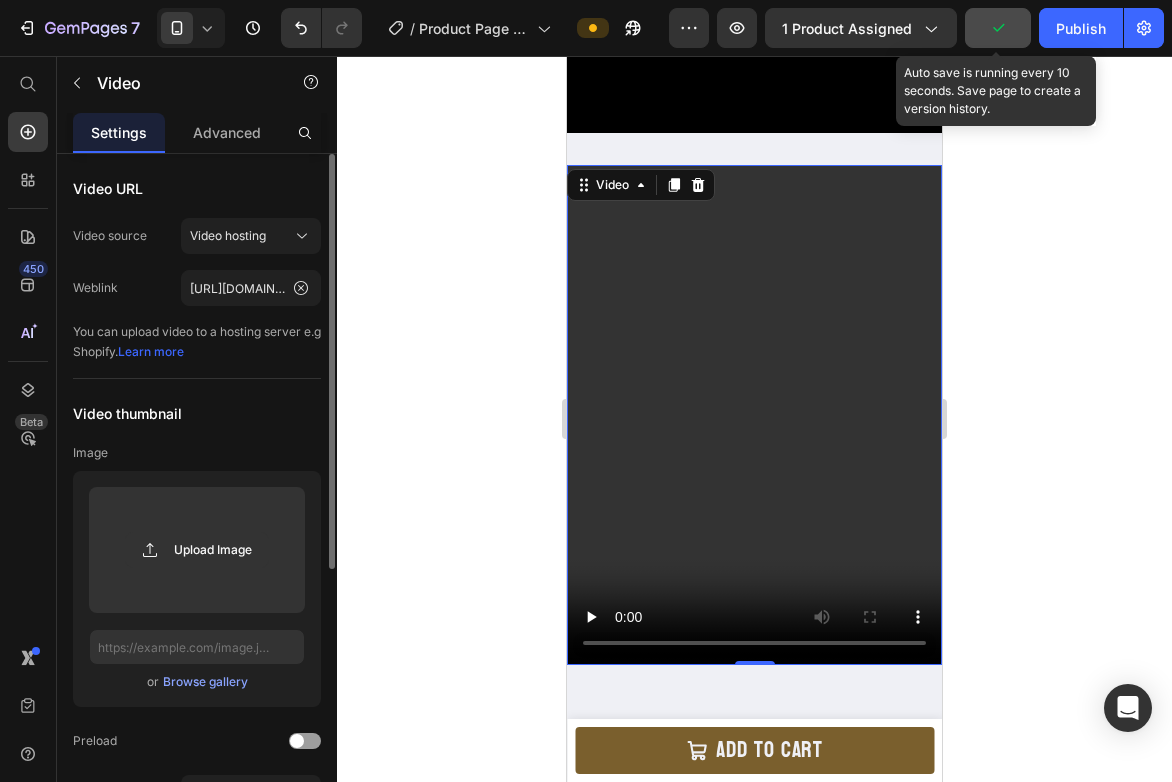 scroll, scrollTop: 1445, scrollLeft: 0, axis: vertical 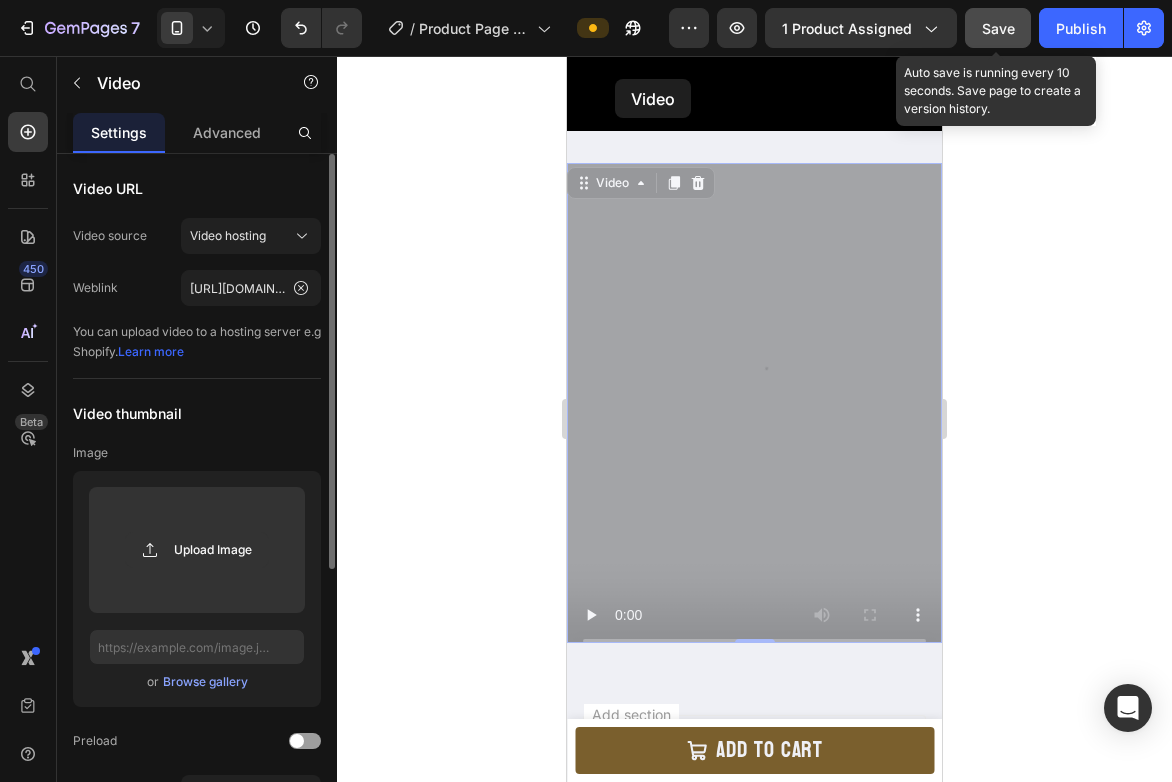 drag, startPoint x: 587, startPoint y: 164, endPoint x: 636, endPoint y: 241, distance: 91.26884 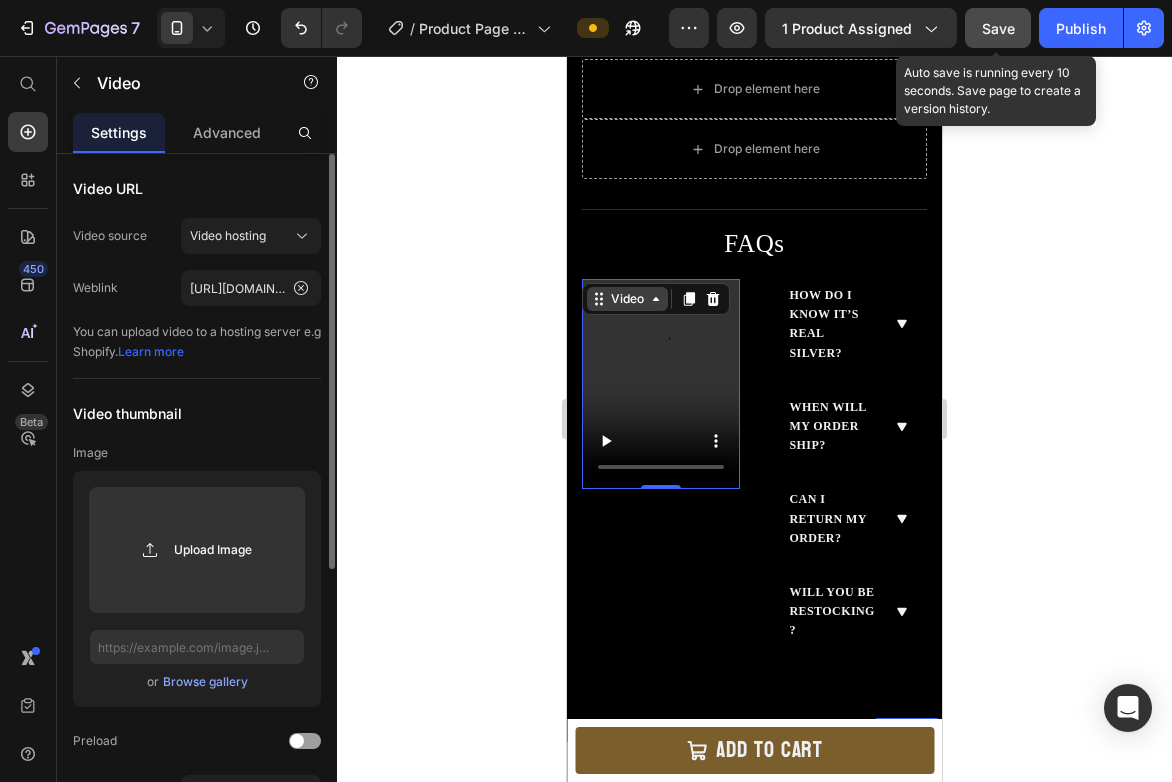 scroll, scrollTop: 955, scrollLeft: 0, axis: vertical 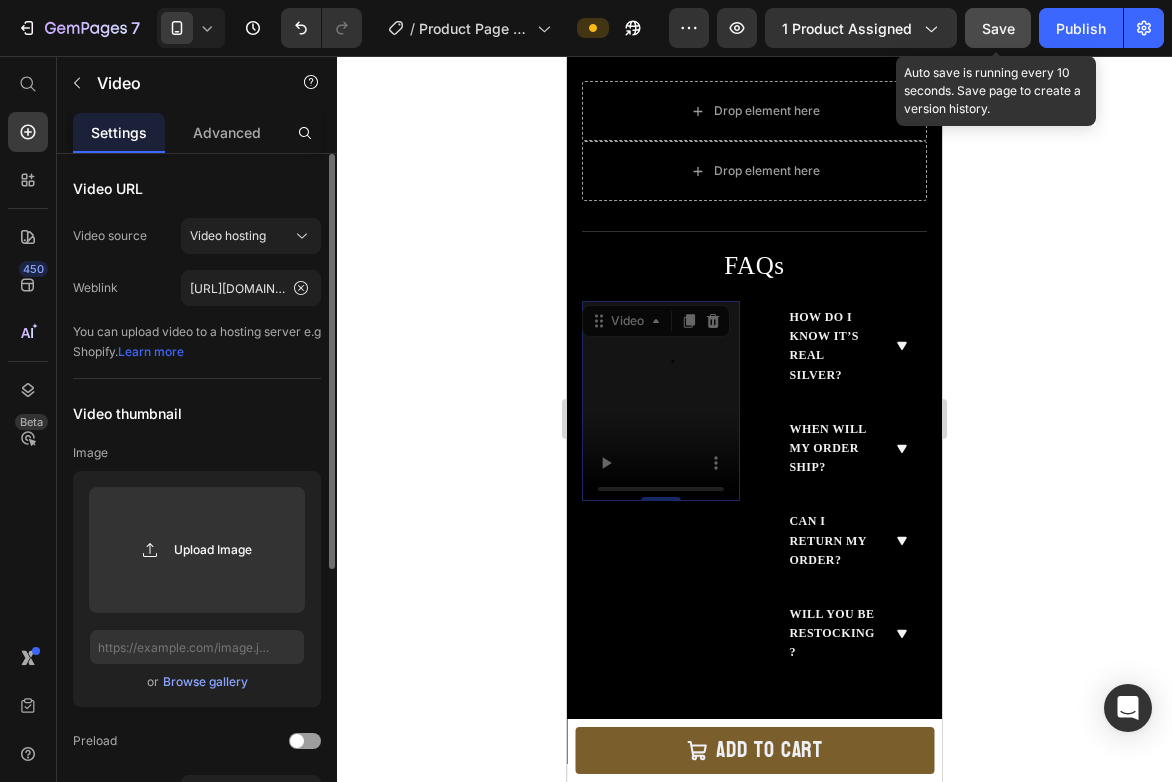 drag, startPoint x: 596, startPoint y: 336, endPoint x: 621, endPoint y: 145, distance: 192.62918 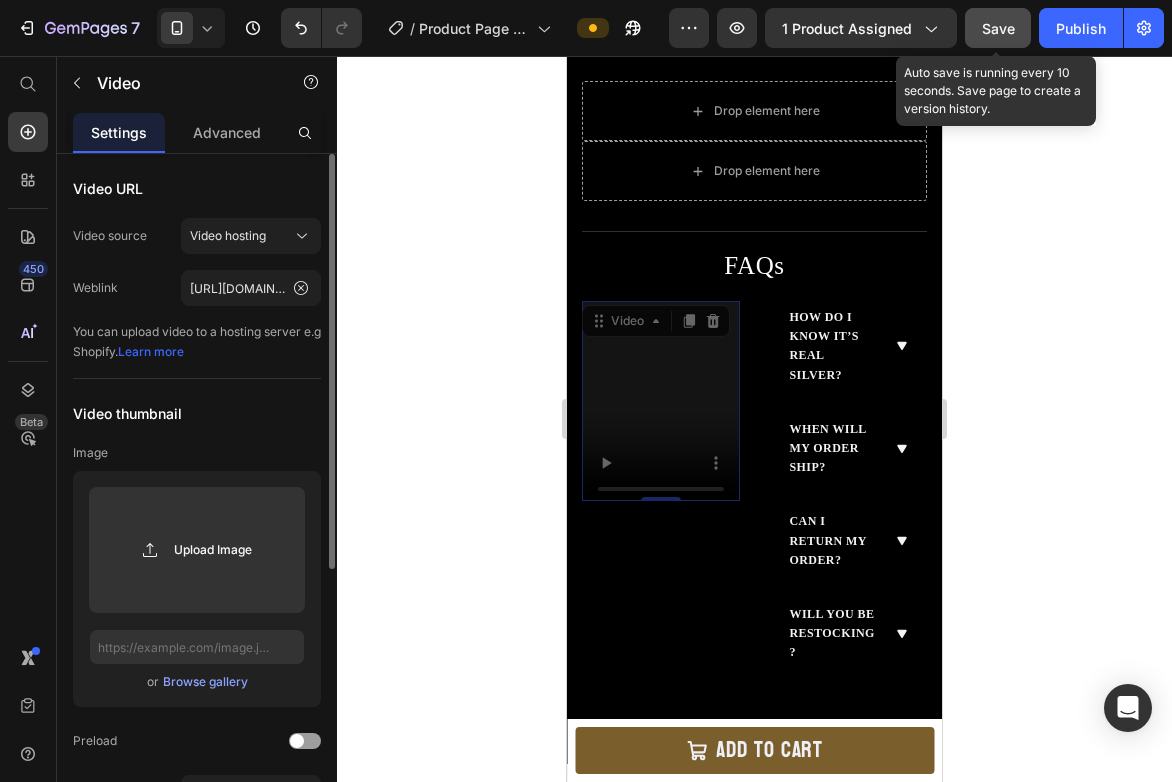 click on "Product Images Timeless XO Chain: Premium Iced-Out Pendant + 925 Sterling Silver Tennis Chain Product Title $179.99 Product Price Row Silver - $179.99  Gold - $189.99  Product Variants & Swatches 1 Product Quantity
ADD TO CART Product Cart Button Row Product Sticky Image Pendant Size: 2.5” x 2” Chain Length : 20" Text block Row Image Durable Finish:  Won’t Fade or Tarnish easily Text block Row
Row Image Chain Material:   925 Sterling Silver Text block Row Image Stones : Scratch-Resistant 5A CZ for Diamond-Like Sparkle Text block Row
Row Row Timeless XO Chain: Premium Iced-Out Pendant + 925 Sterling Silver Tennis Chain (P) Title $179.99 (P) Price
Row
Image Image Image Image Image Image
Carousel Back by popular demand for a second batch! Ships [DATE]. Only 20 units available! Text Block Title Line :" at bounding box center (754, 15) 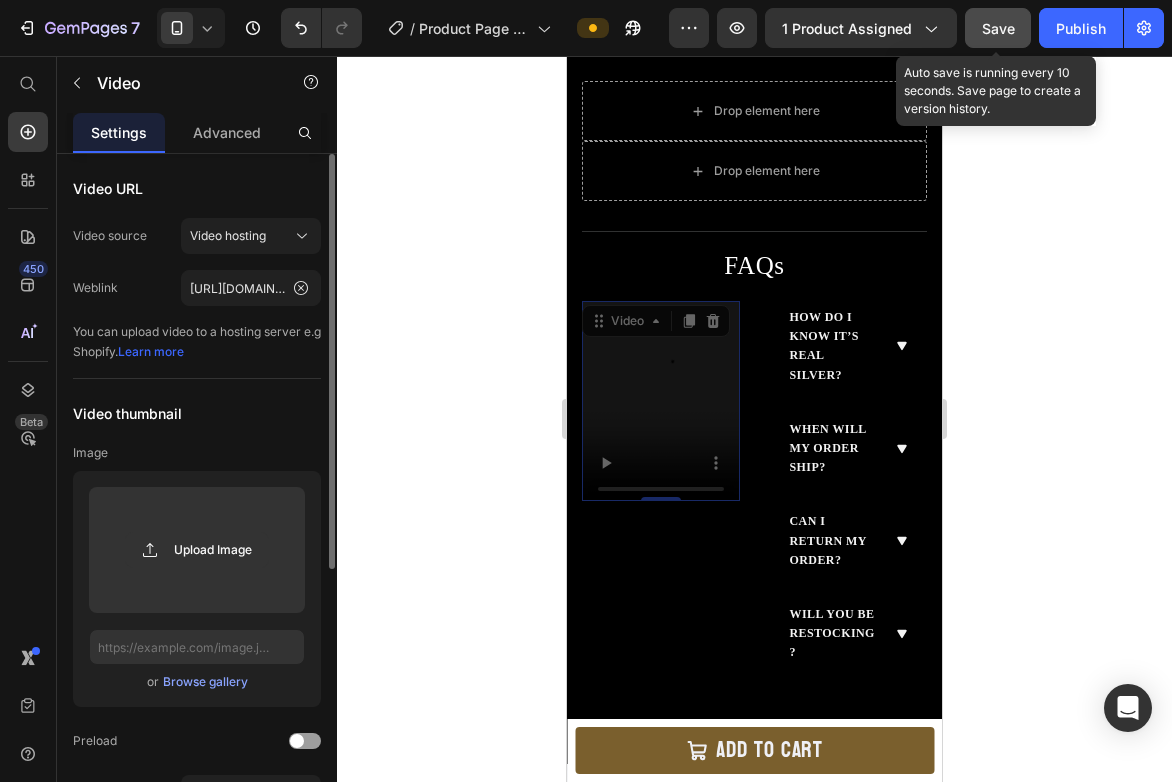 drag, startPoint x: 600, startPoint y: 334, endPoint x: 618, endPoint y: 291, distance: 46.615448 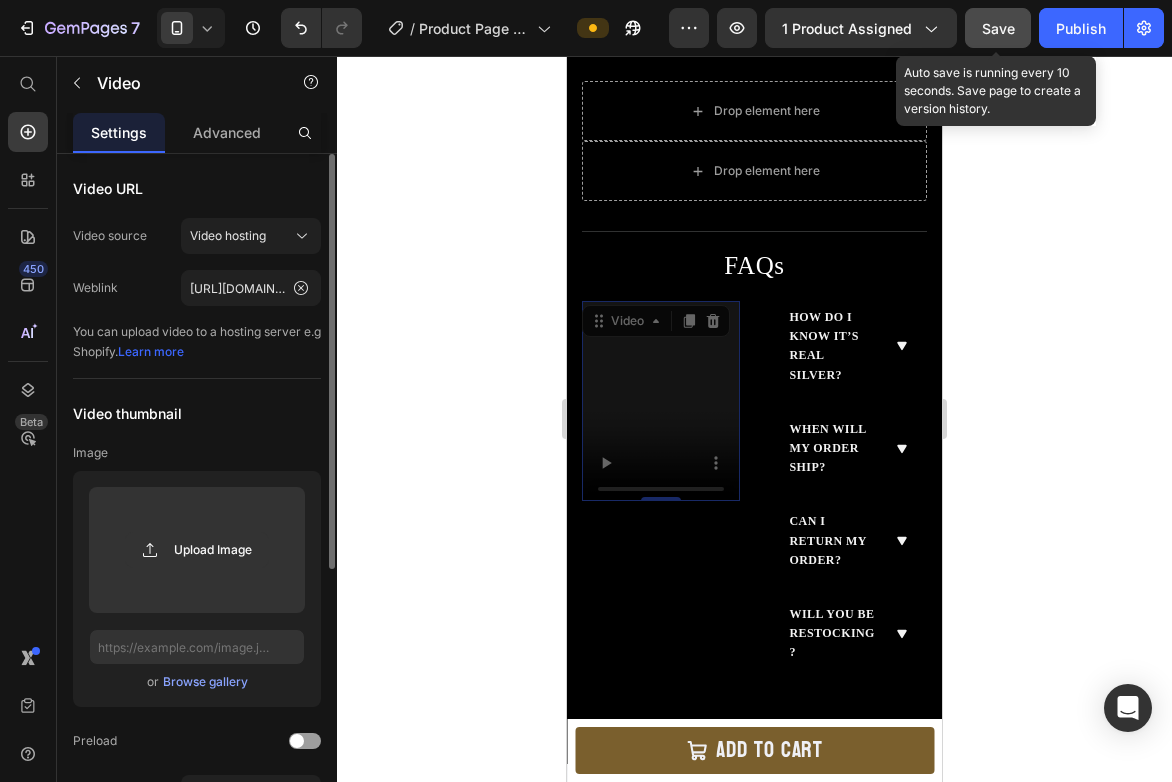 click on "Product Images Timeless XO Chain: Premium Iced-Out Pendant + 925 Sterling Silver Tennis Chain Product Title $179.99 Product Price Row Silver - $179.99  Gold - $189.99  Product Variants & Swatches 1 Product Quantity
ADD TO CART Product Cart Button Row Product Sticky Image Pendant Size: 2.5” x 2” Chain Length : 20" Text block Row Image Durable Finish:  Won’t Fade or Tarnish easily Text block Row
Row Image Chain Material:   925 Sterling Silver Text block Row Image Stones : Scratch-Resistant 5A CZ for Diamond-Like Sparkle Text block Row
Row Row Timeless XO Chain: Premium Iced-Out Pendant + 925 Sterling Silver Tennis Chain (P) Title $179.99 (P) Price
Row
Image Image Image Image Image Image
Carousel Back by popular demand for a second batch! Ships [DATE]. Only 20 units available! Text Block Title Line :" at bounding box center [754, 15] 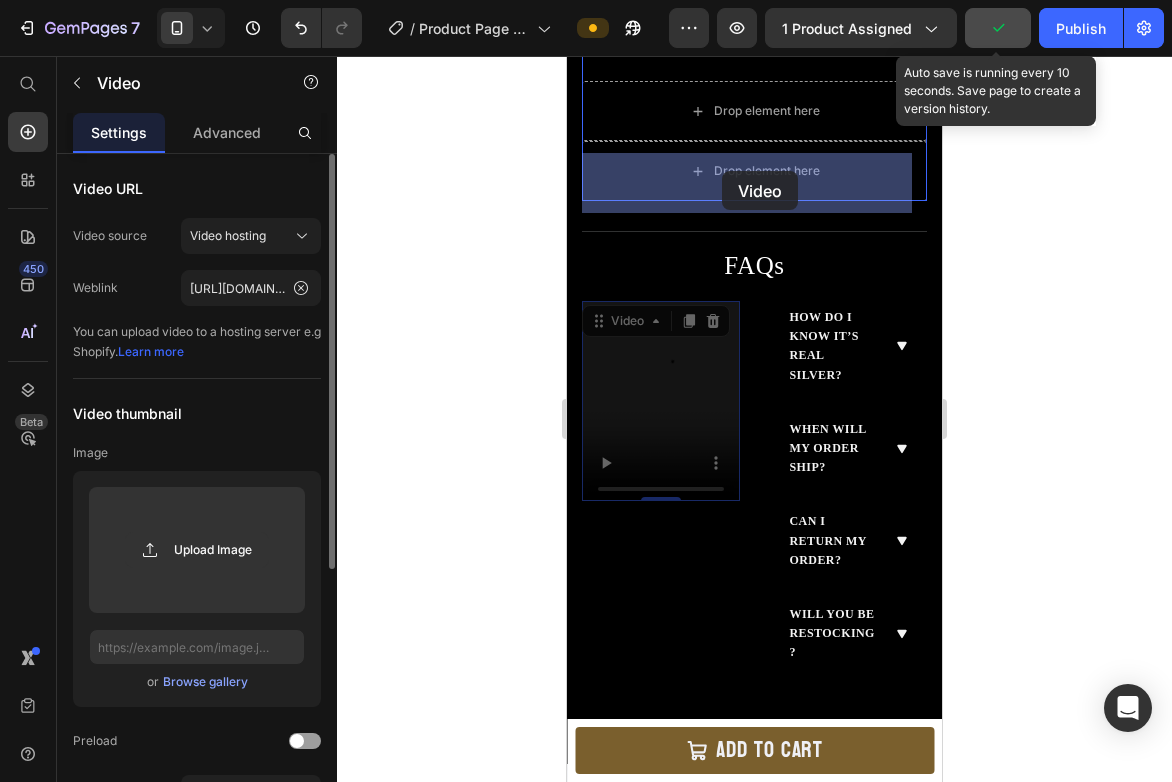 drag, startPoint x: 599, startPoint y: 331, endPoint x: 725, endPoint y: 171, distance: 203.65657 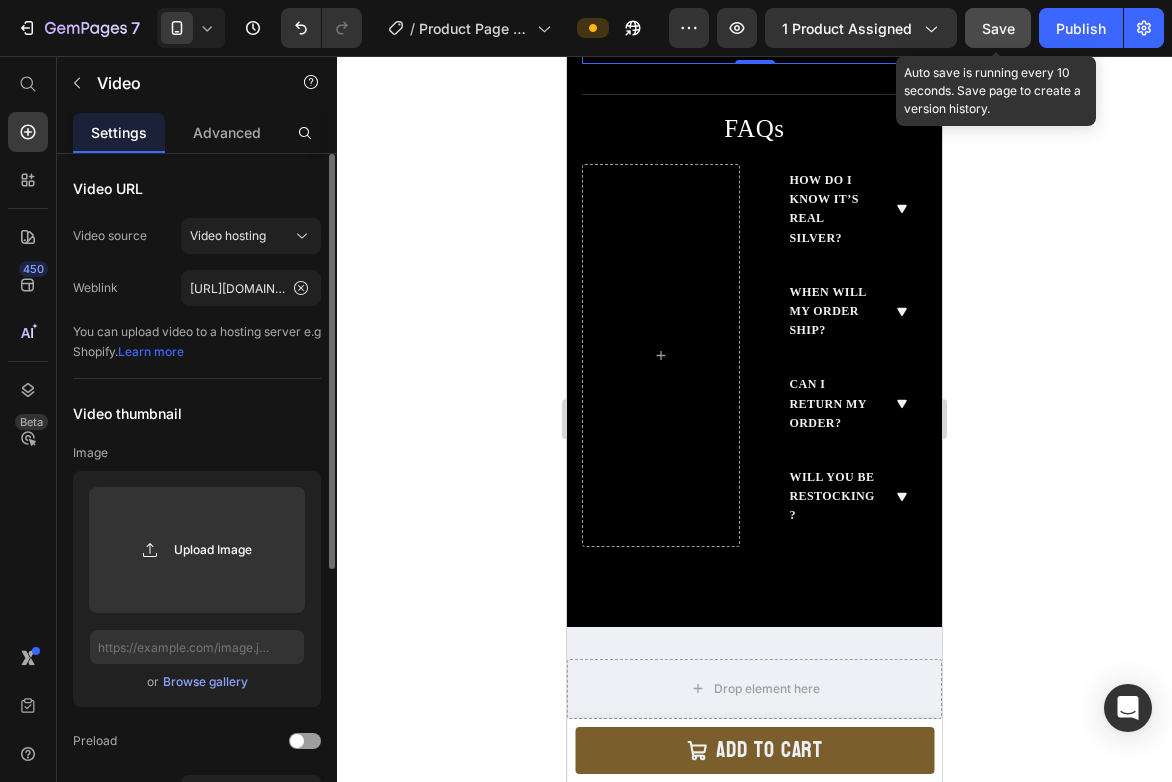 scroll, scrollTop: 1552, scrollLeft: 0, axis: vertical 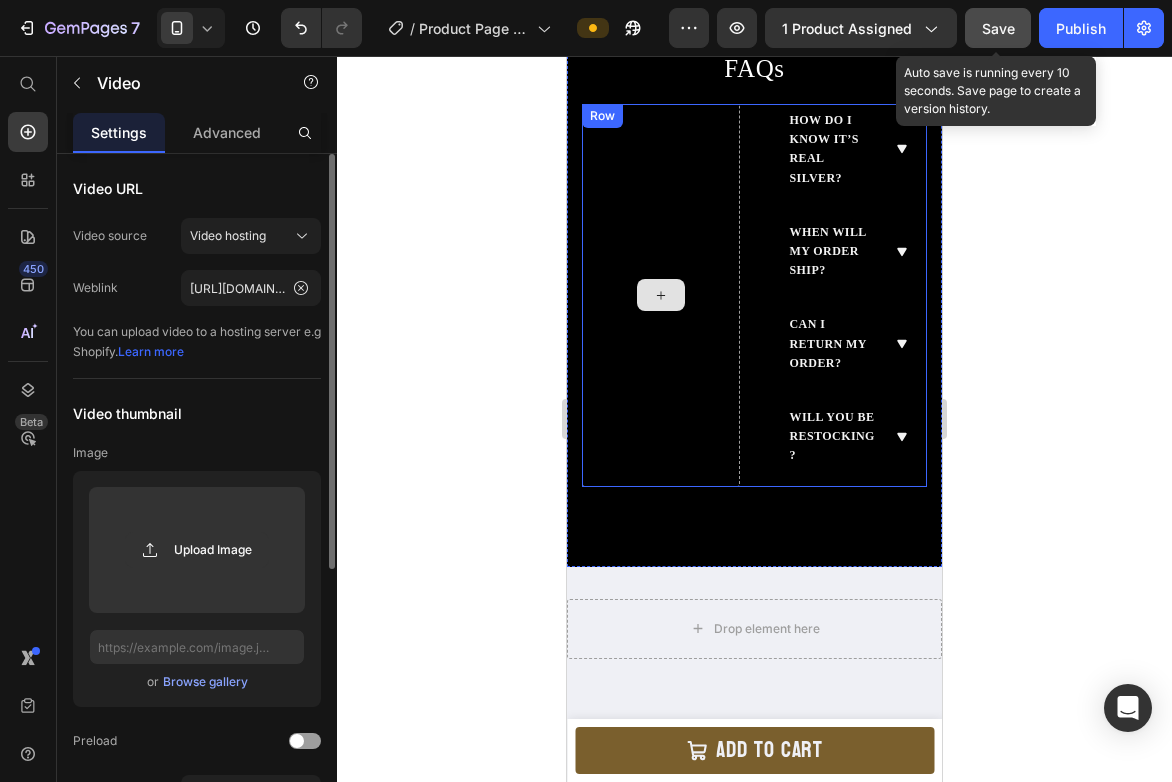 click at bounding box center (661, 295) 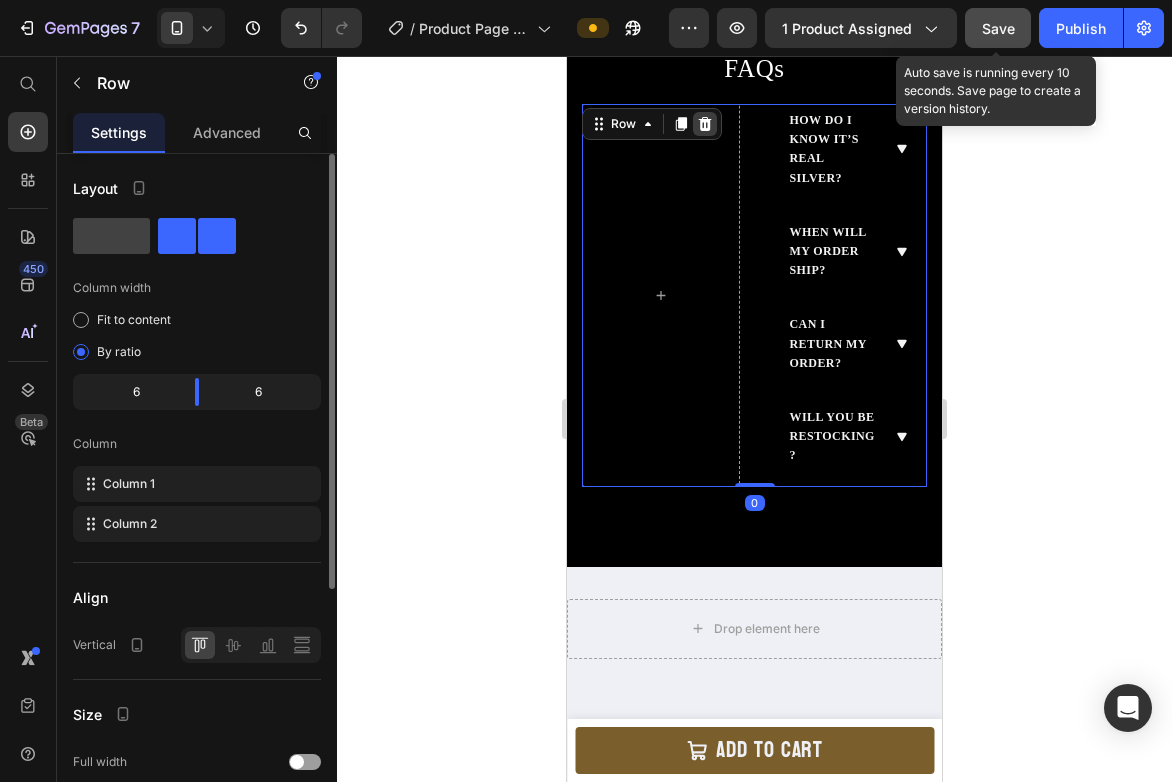 click 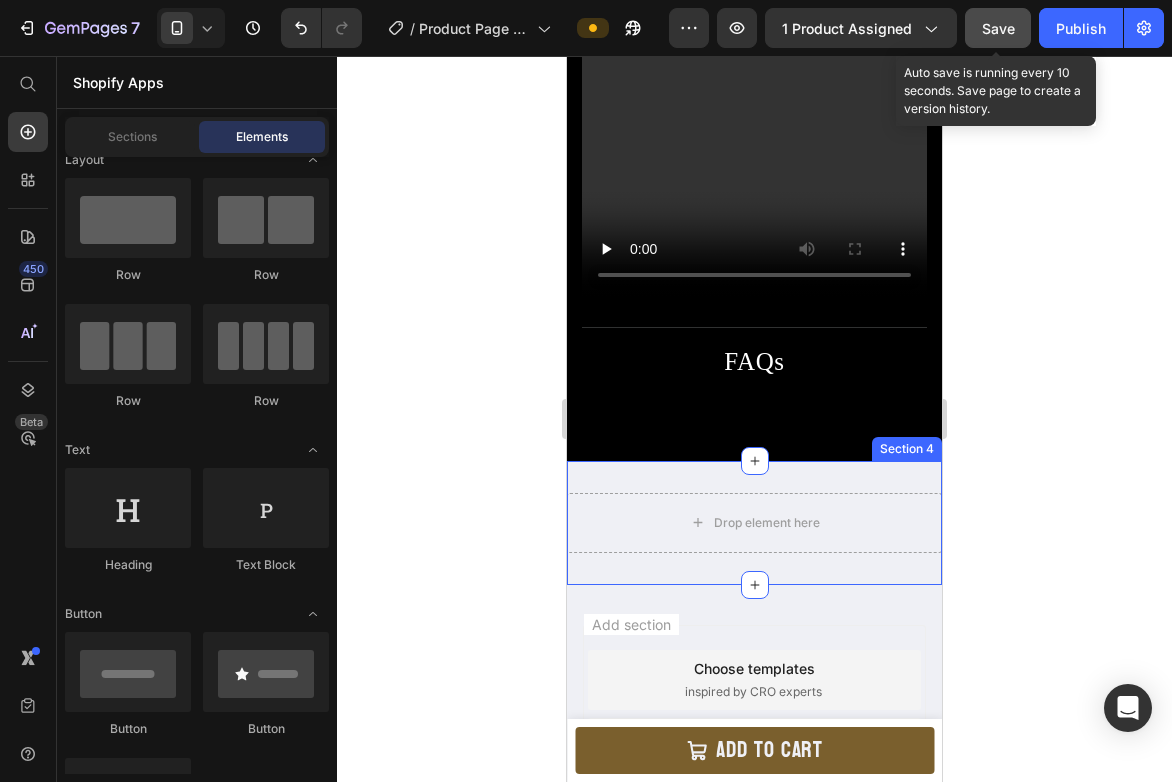 scroll, scrollTop: 1231, scrollLeft: 0, axis: vertical 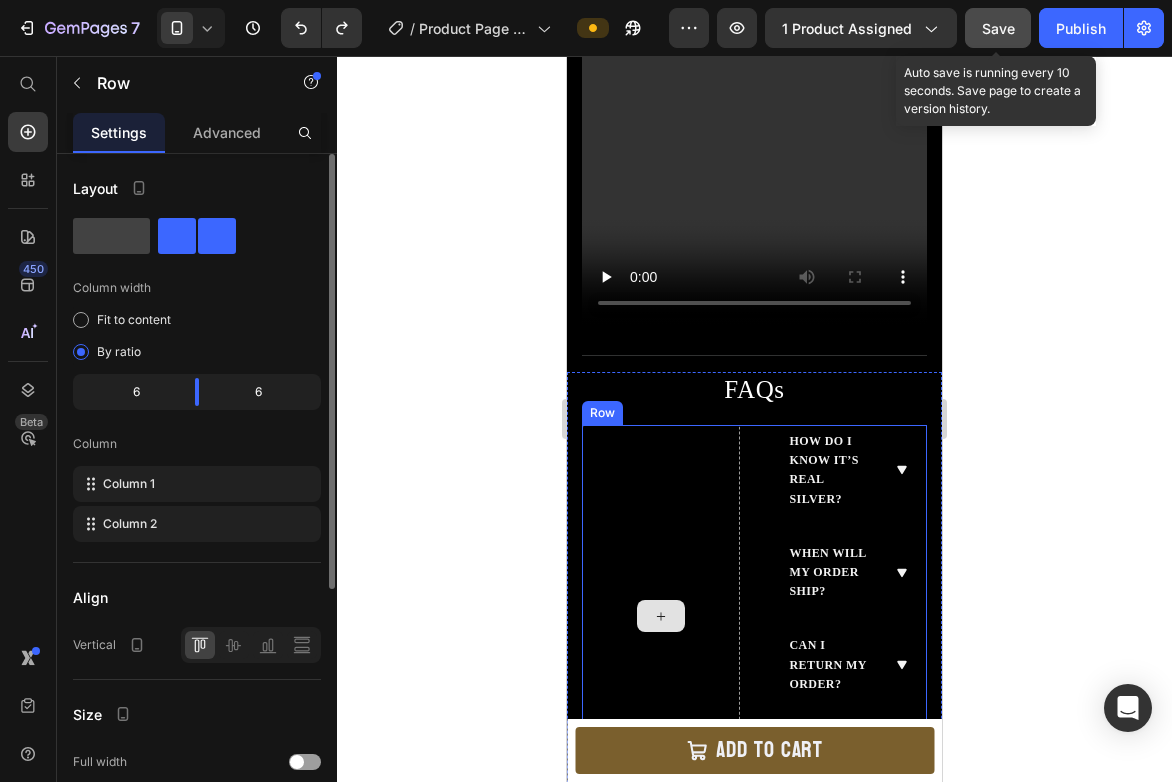 click at bounding box center (661, 616) 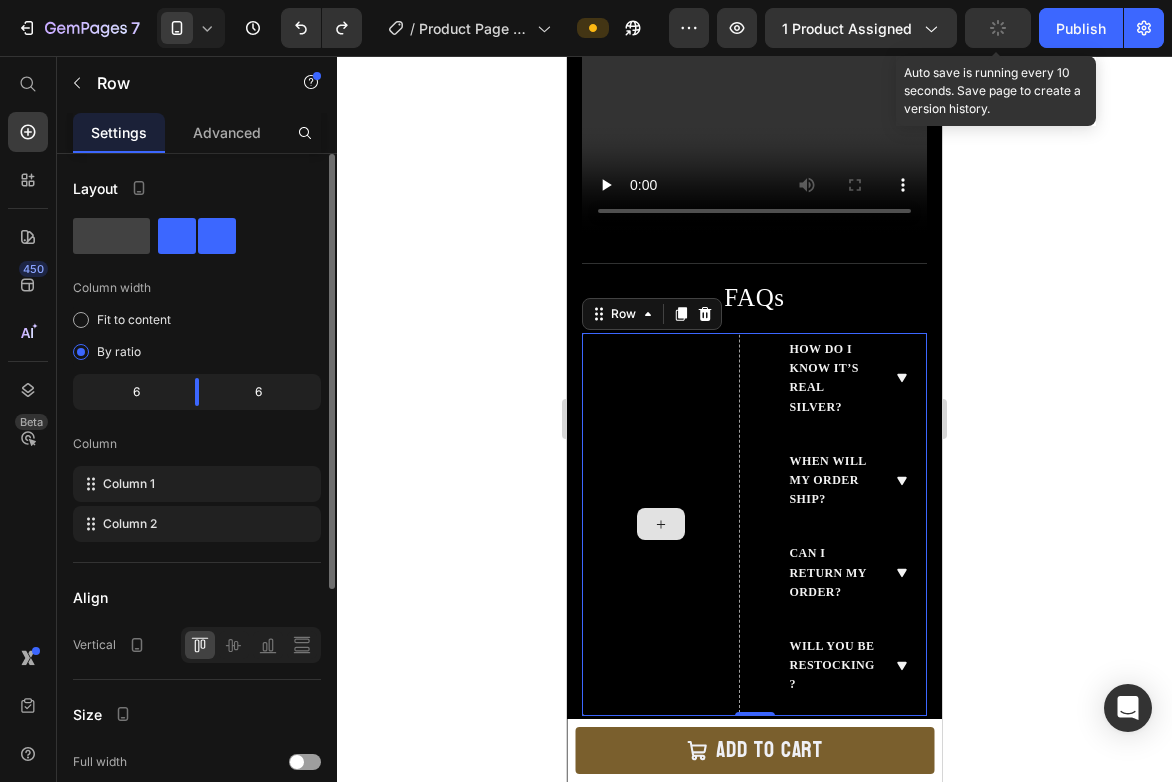 scroll, scrollTop: 1341, scrollLeft: 0, axis: vertical 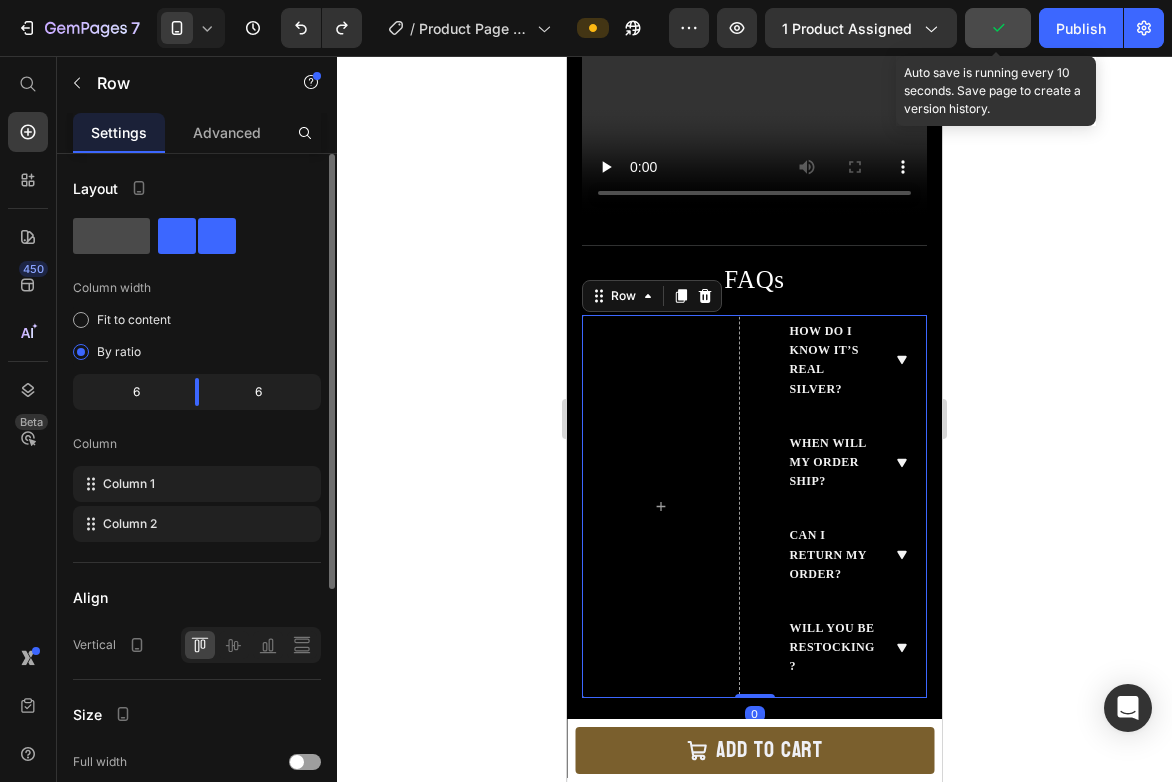 click 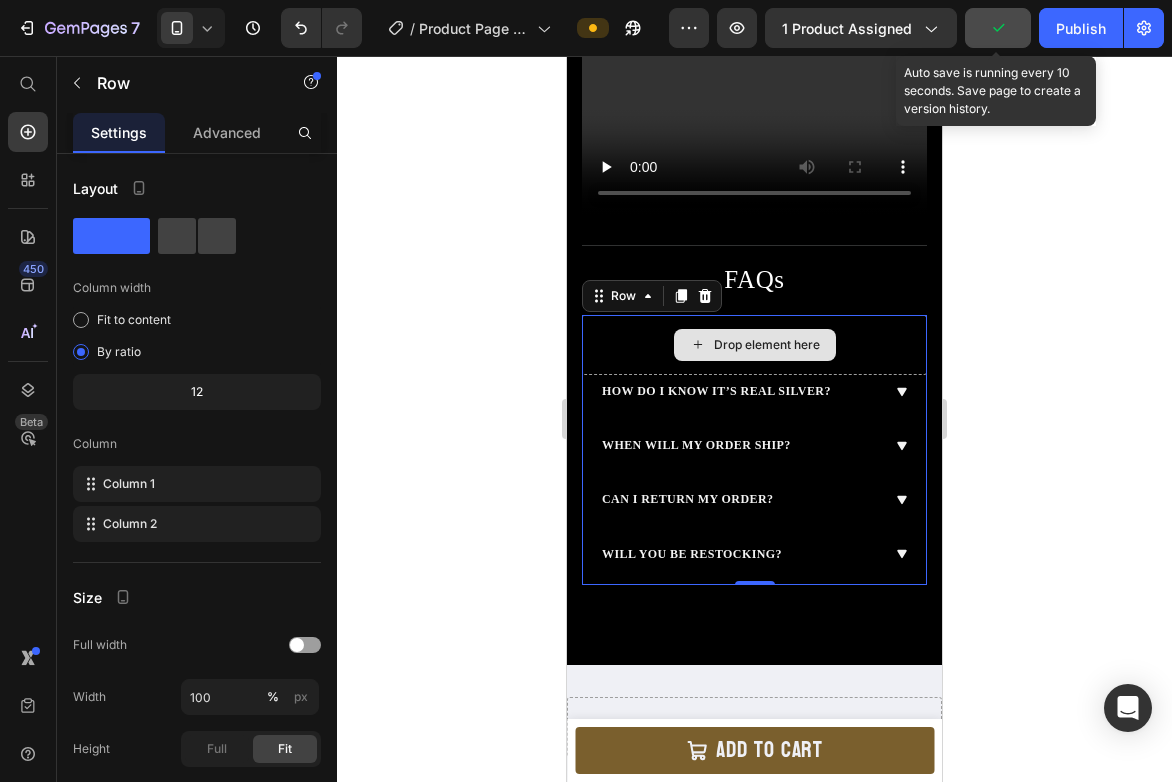 click on "Drop element here" at bounding box center (755, 345) 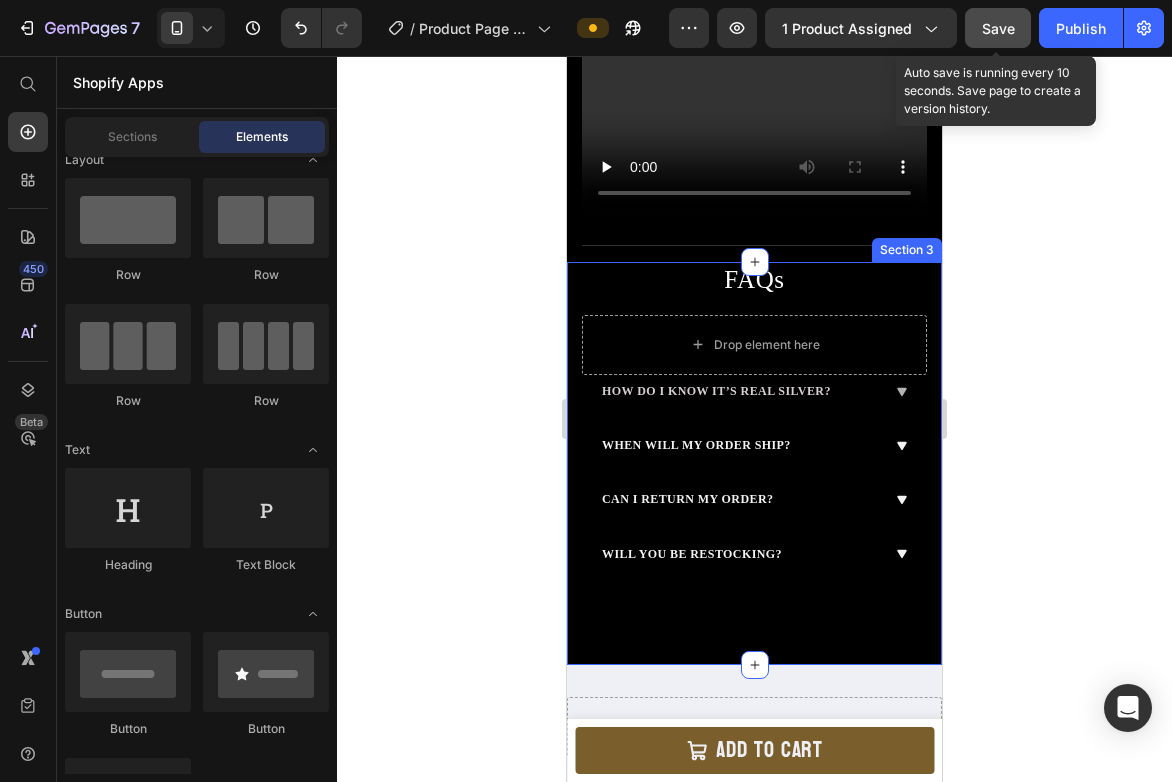 click on "How do I know it’s real silver?" at bounding box center [754, 391] 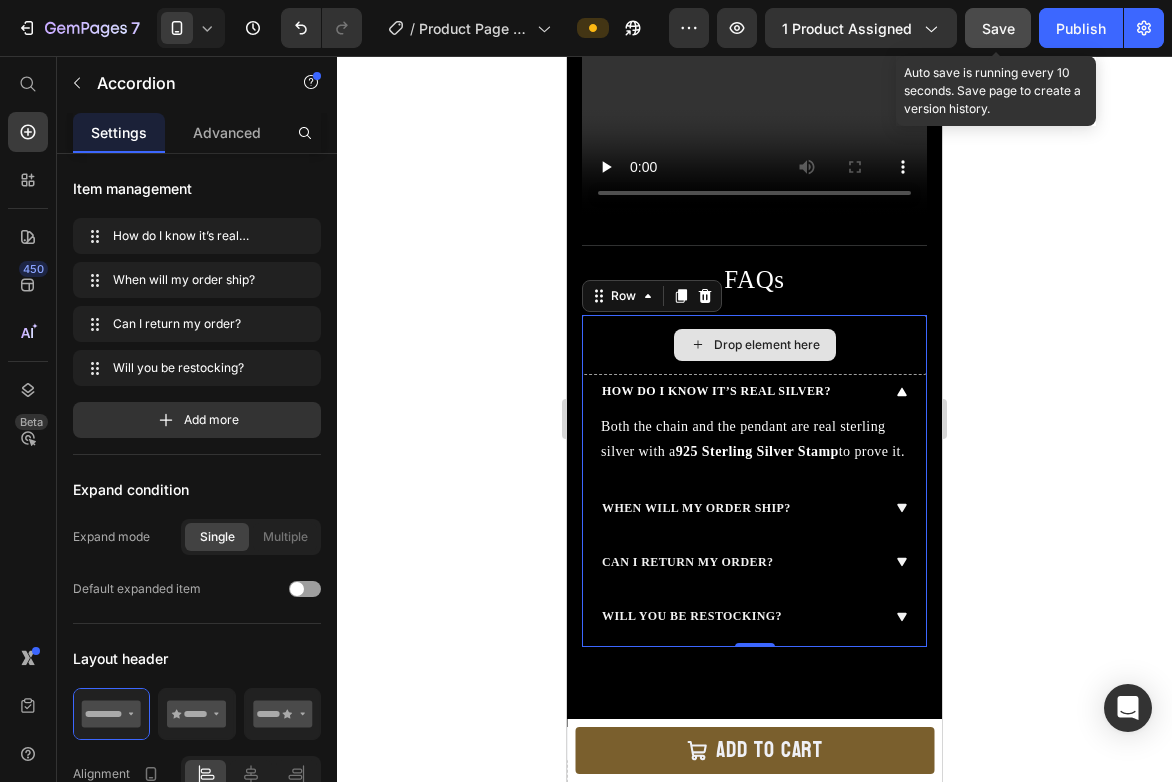 click on "Drop element here" at bounding box center [754, 345] 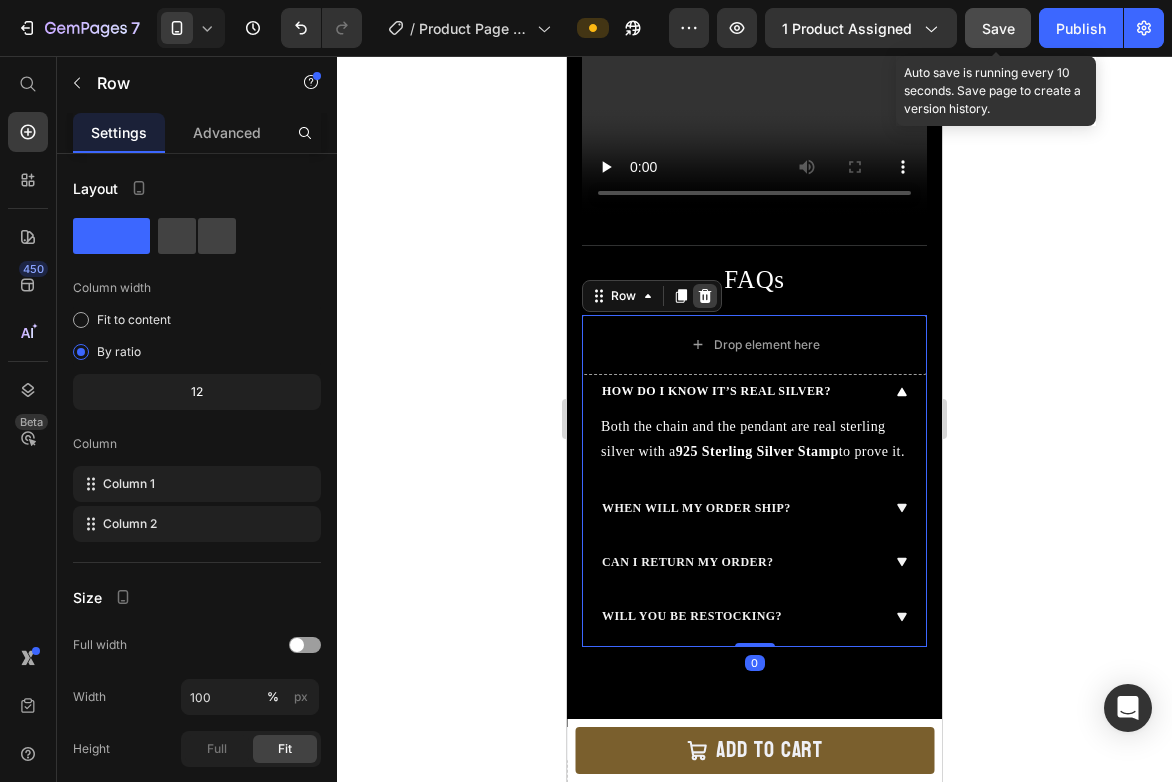 click 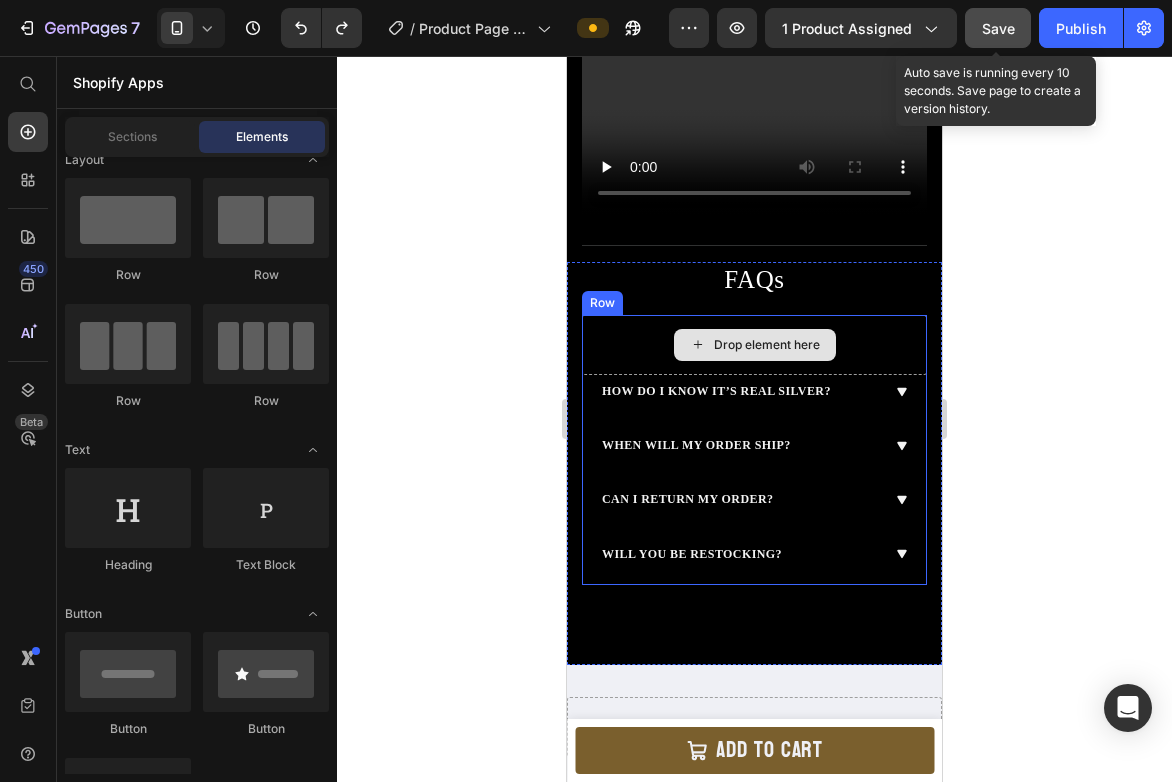 click on "Drop element here" at bounding box center (754, 345) 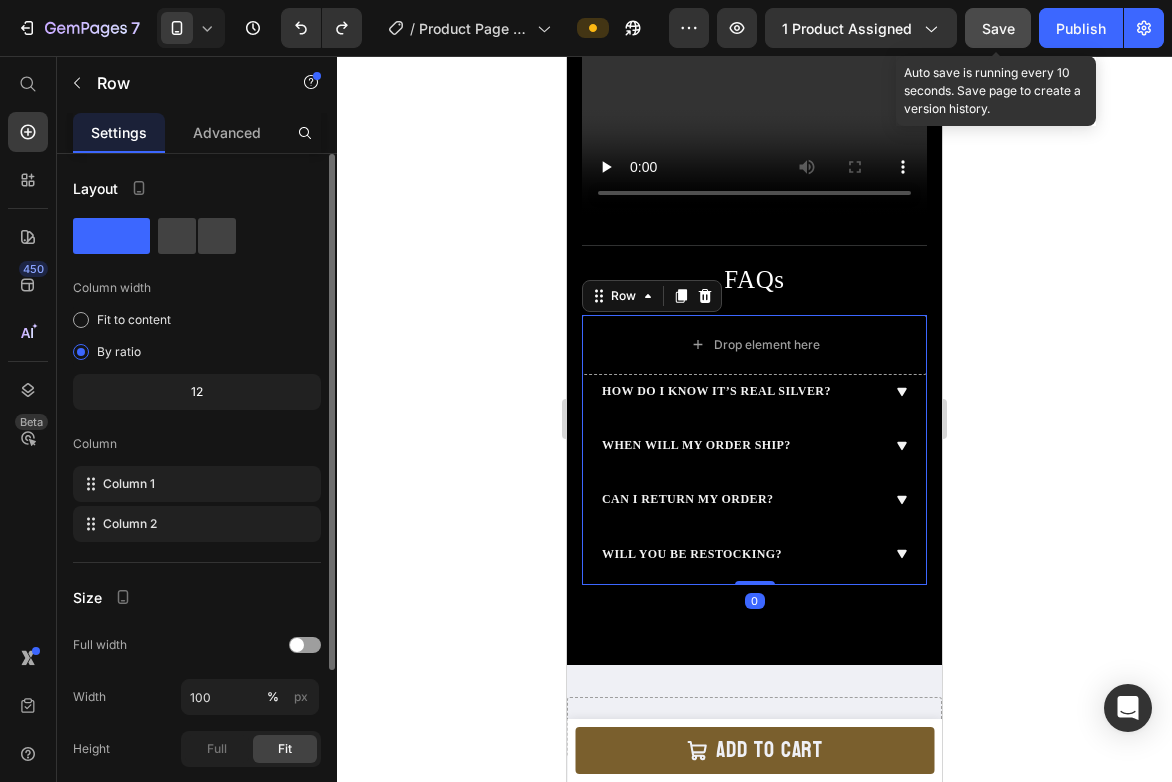 click 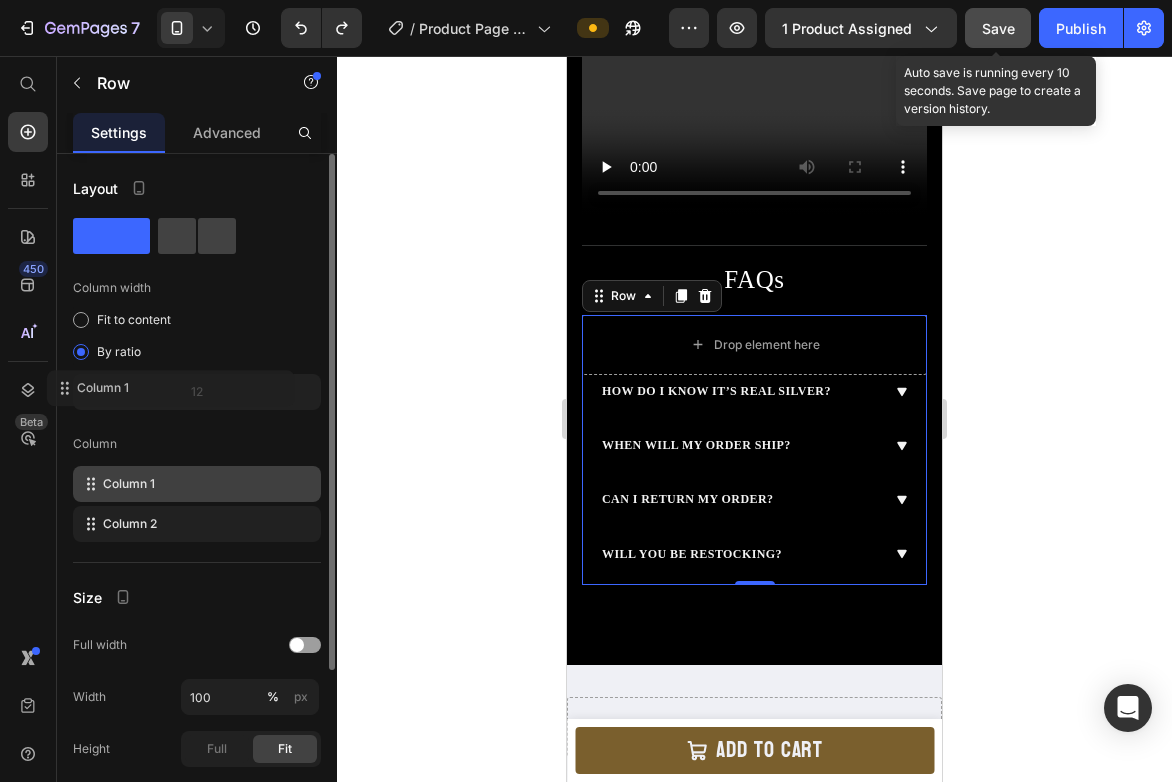 click on "12" 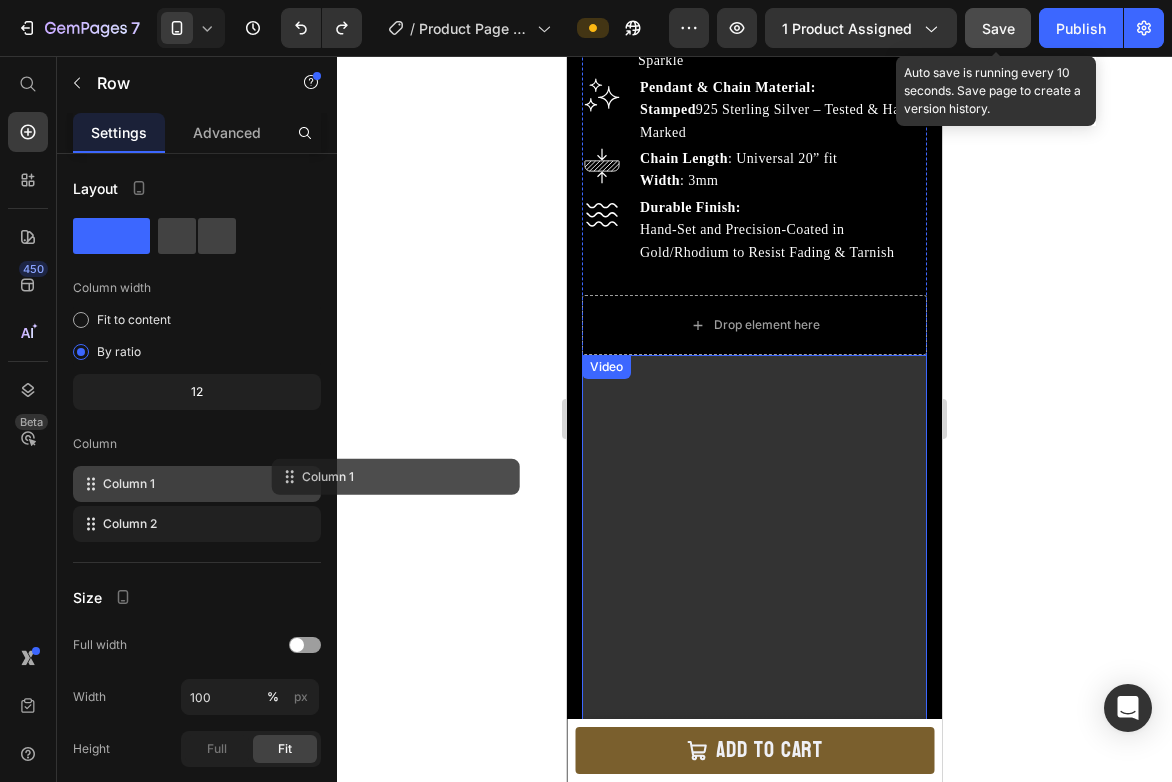 scroll, scrollTop: 748, scrollLeft: 0, axis: vertical 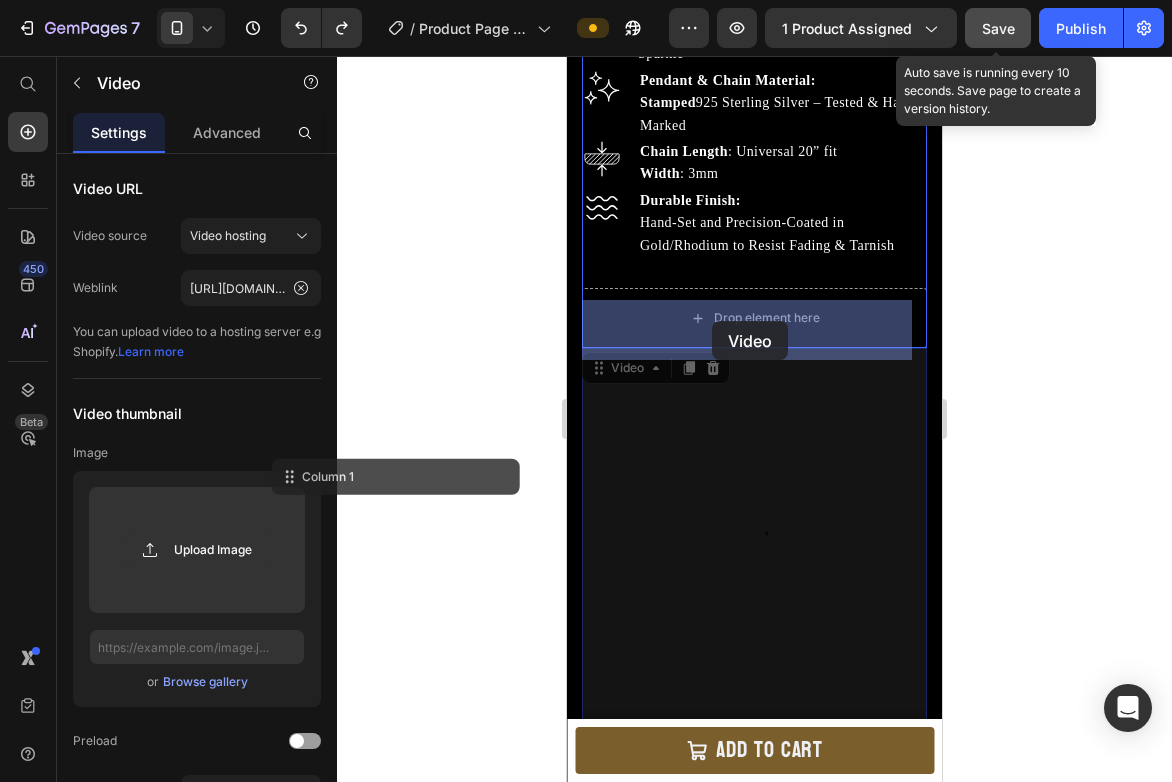 drag, startPoint x: 726, startPoint y: 467, endPoint x: 714, endPoint y: 321, distance: 146.49232 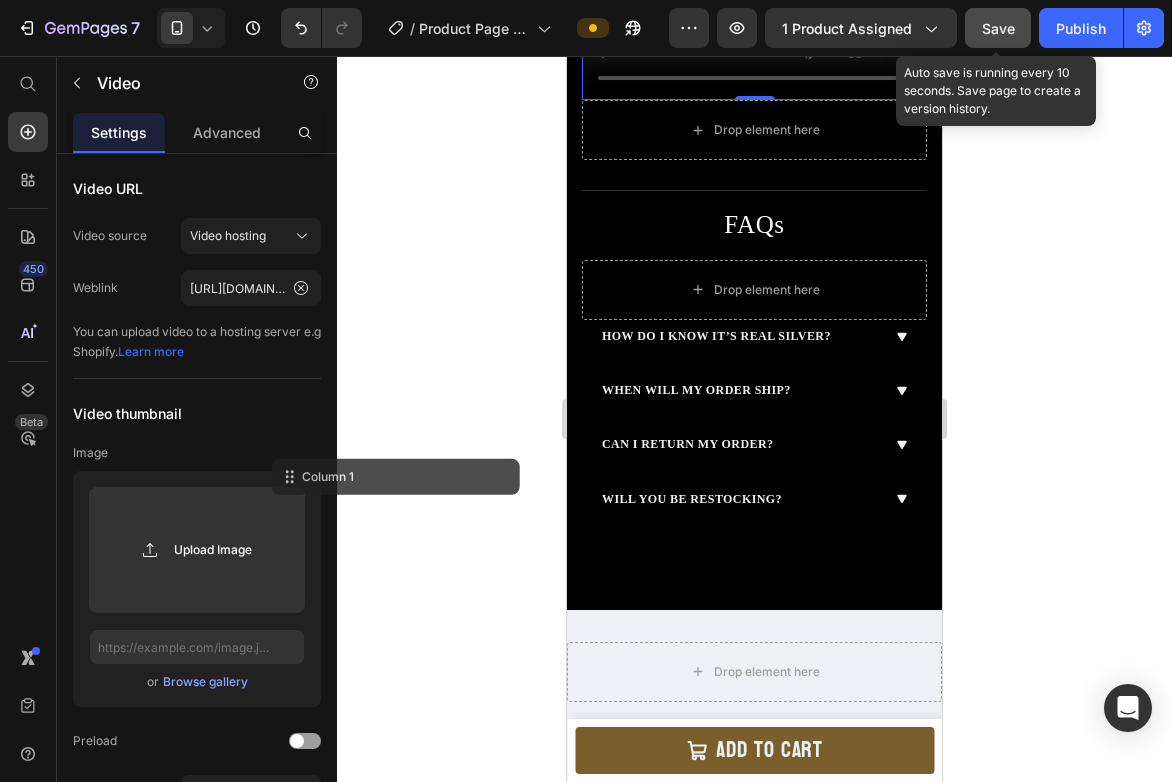 scroll, scrollTop: 1375, scrollLeft: 0, axis: vertical 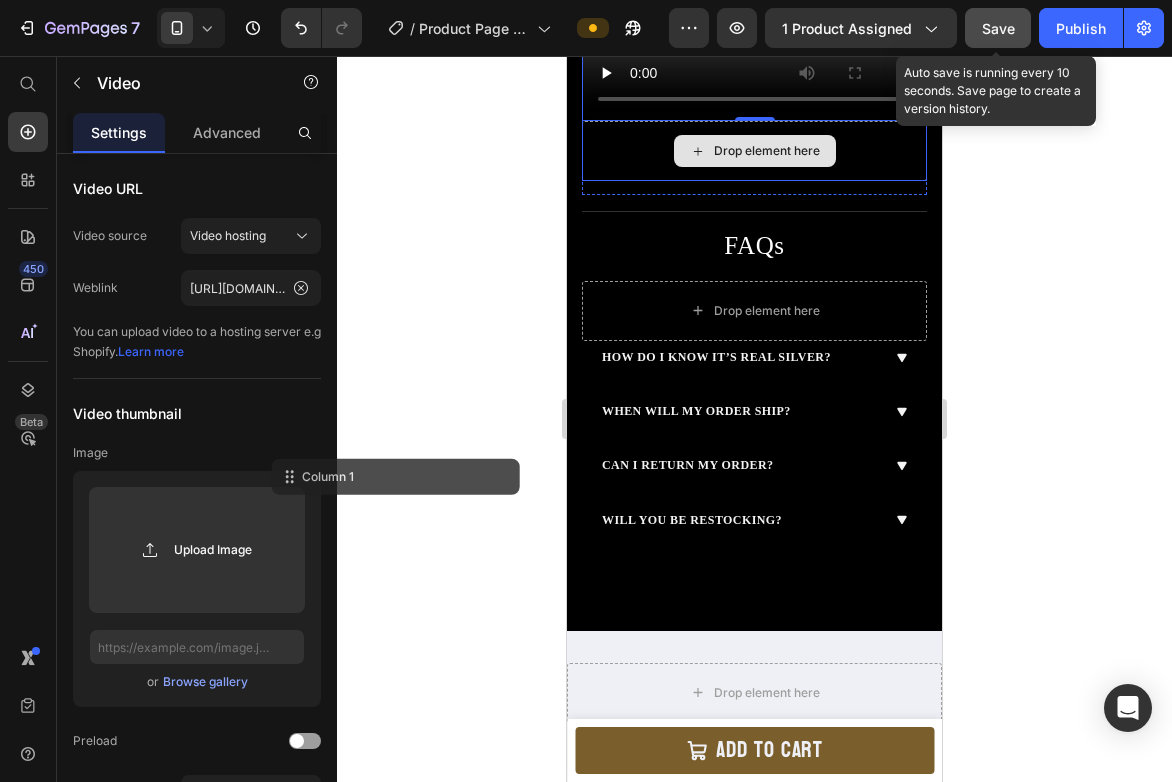click on "Drop element here" at bounding box center (755, 151) 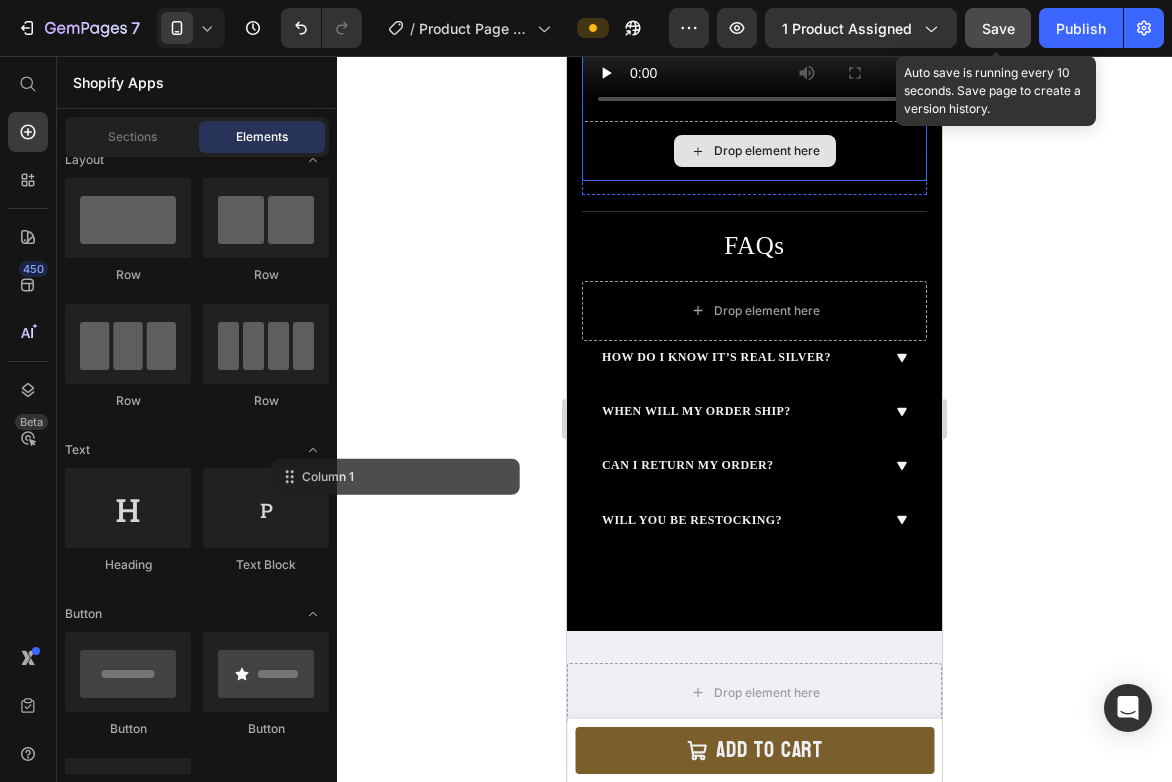 click on "Drop element here" at bounding box center (754, 151) 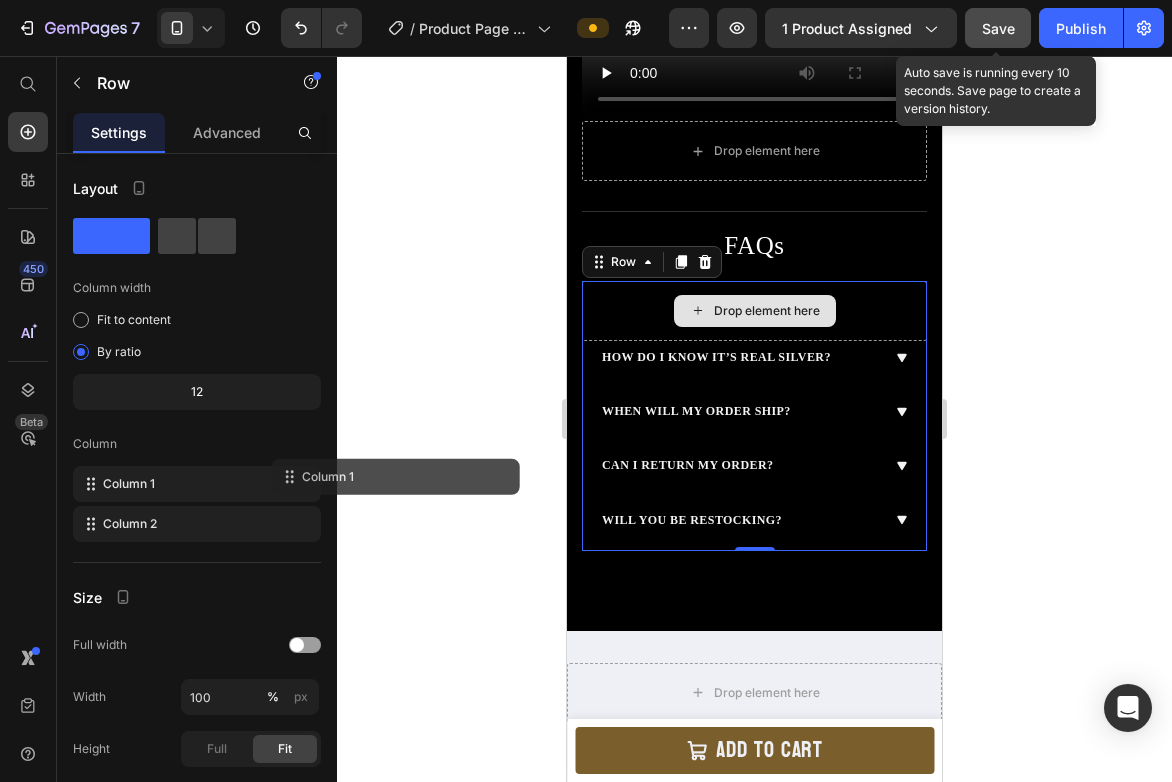 click on "Drop element here" at bounding box center [754, 311] 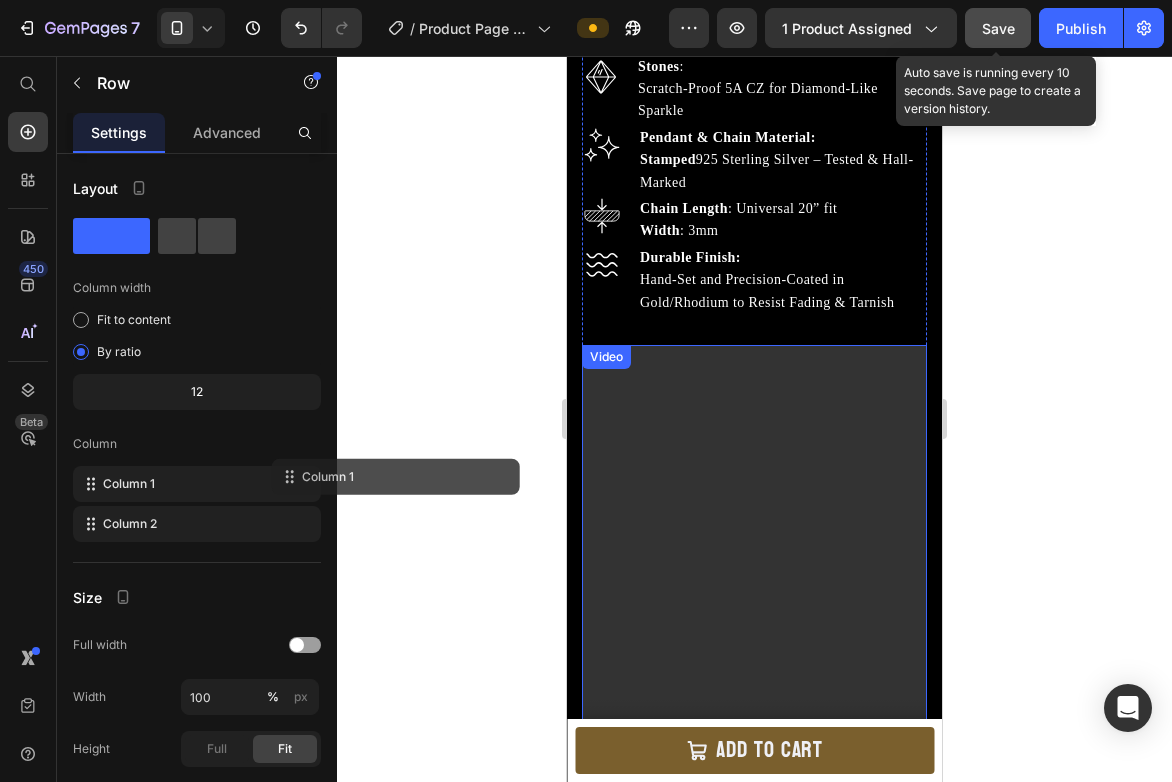 scroll, scrollTop: 976, scrollLeft: 0, axis: vertical 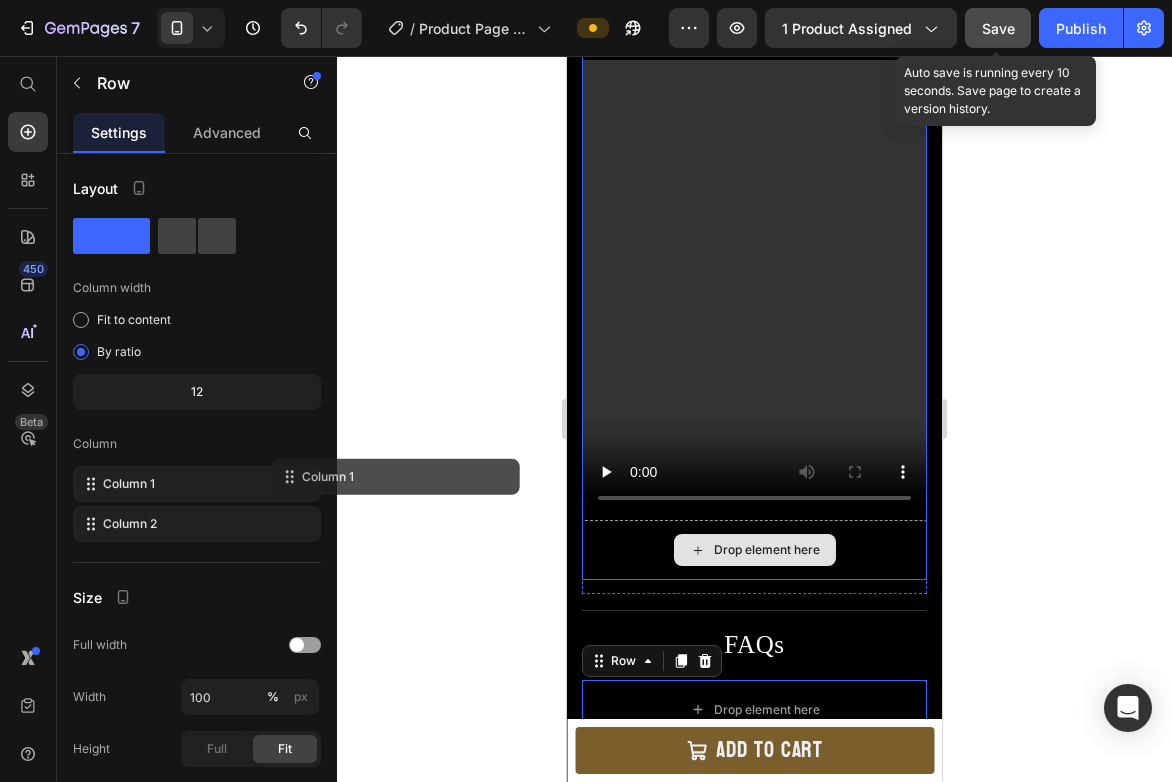 click on "Drop element here" at bounding box center [767, 550] 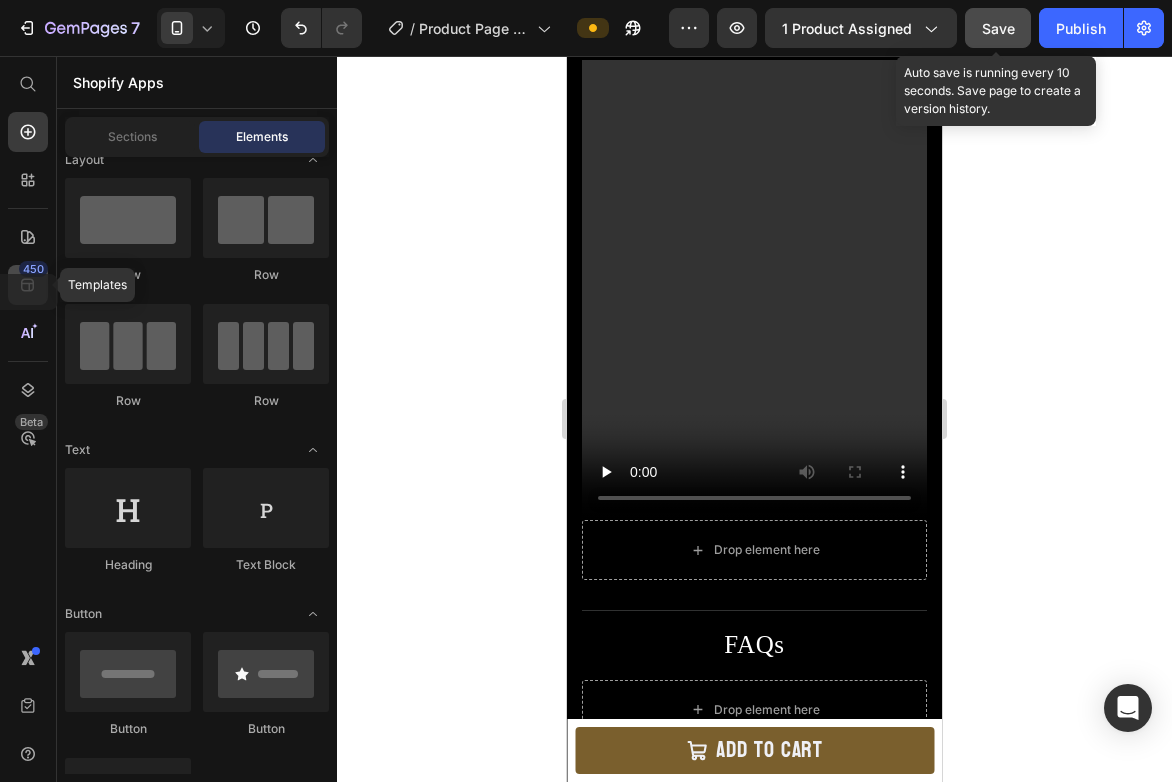 click on "450" 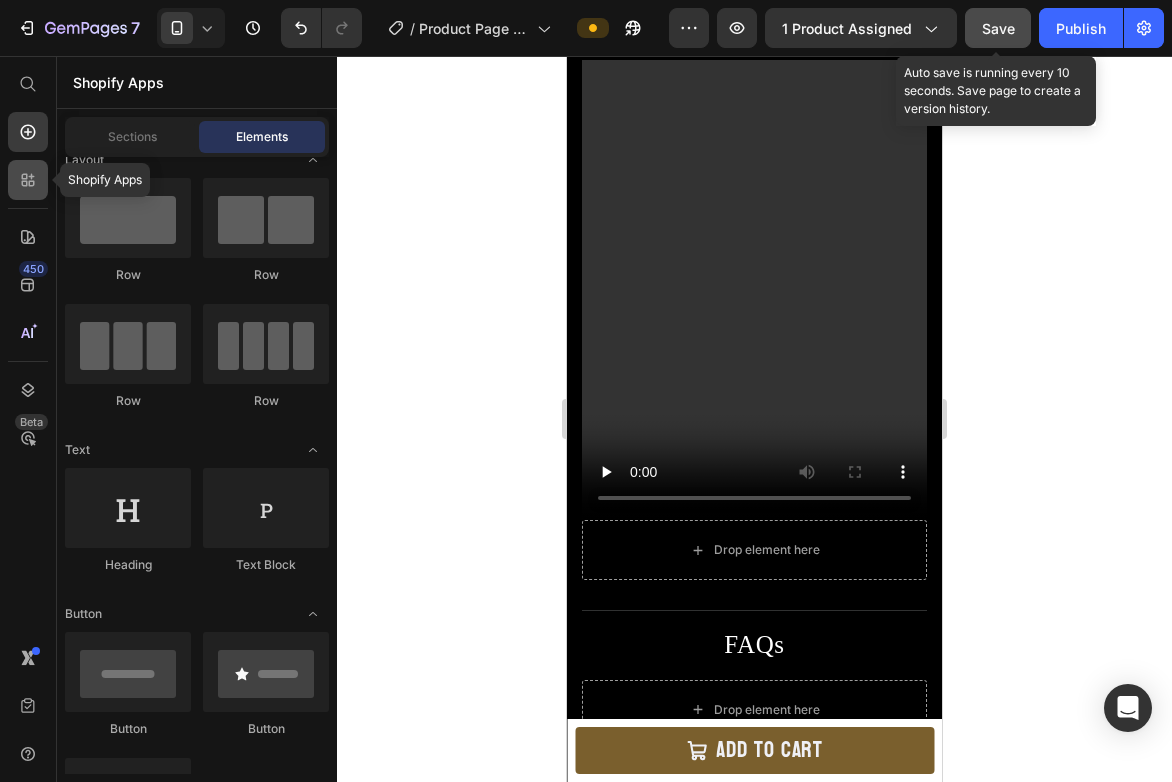 click 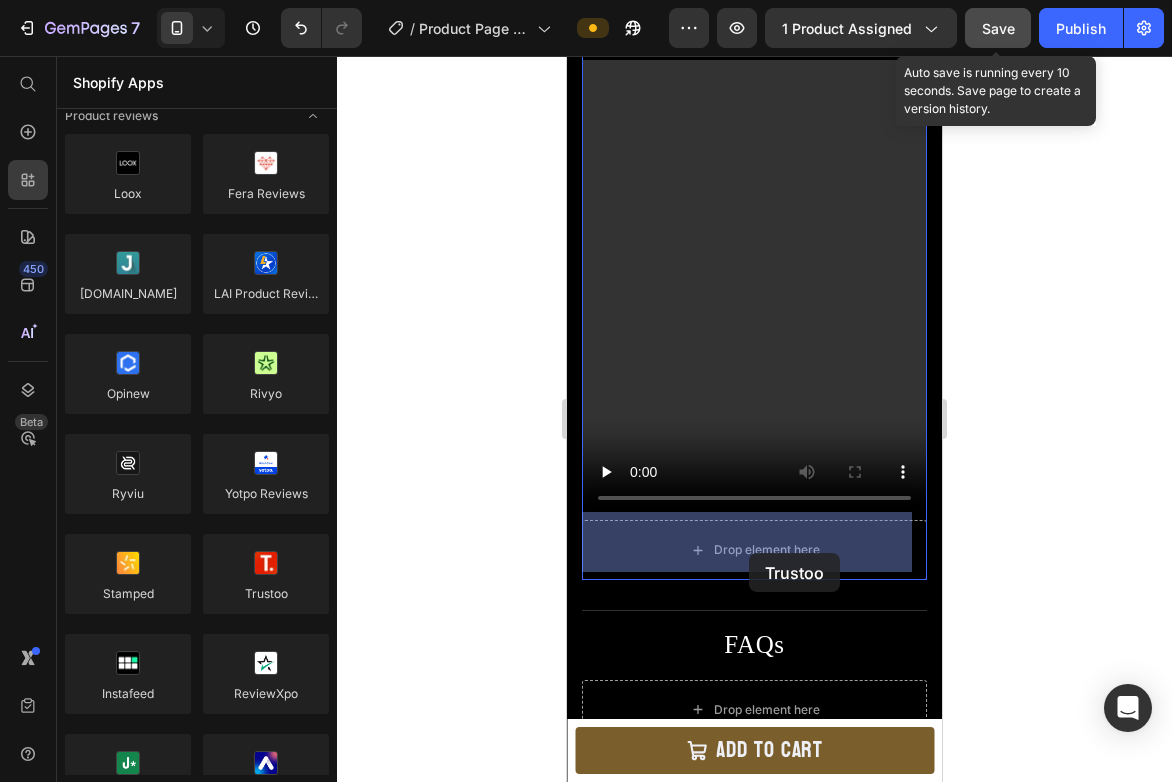 drag, startPoint x: 850, startPoint y: 625, endPoint x: 749, endPoint y: 553, distance: 124.036285 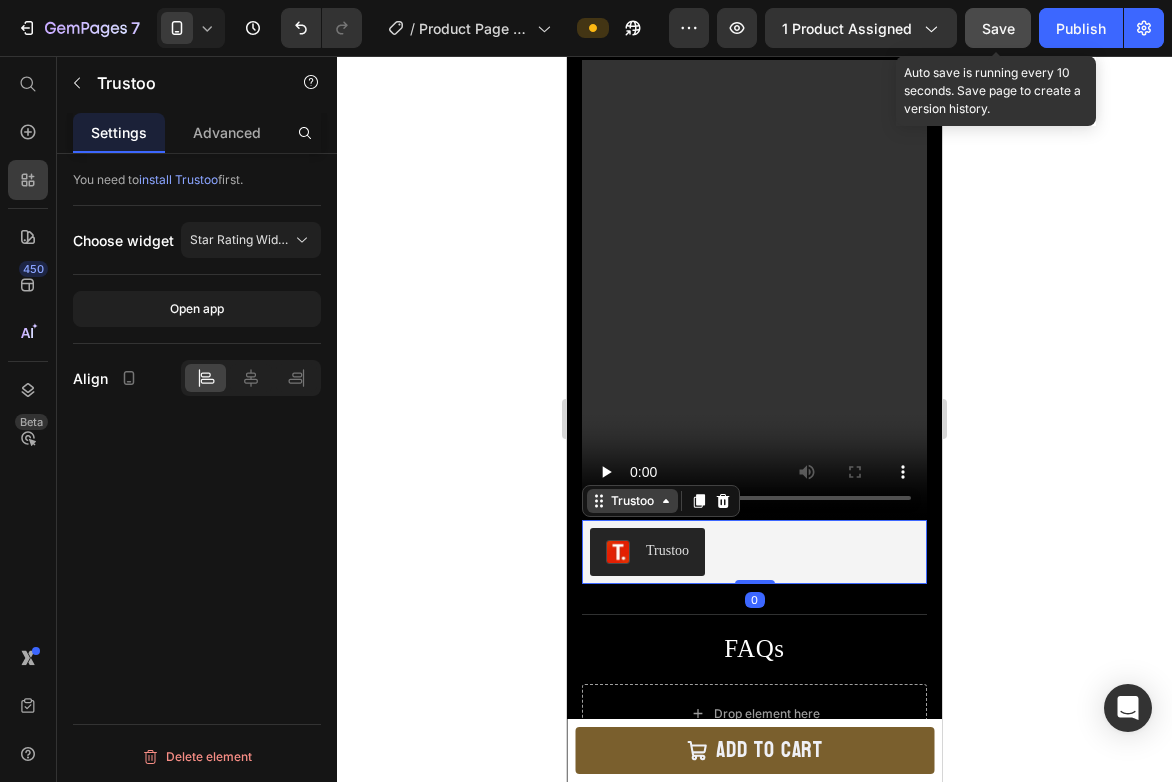 click on "Trustoo" at bounding box center (632, 501) 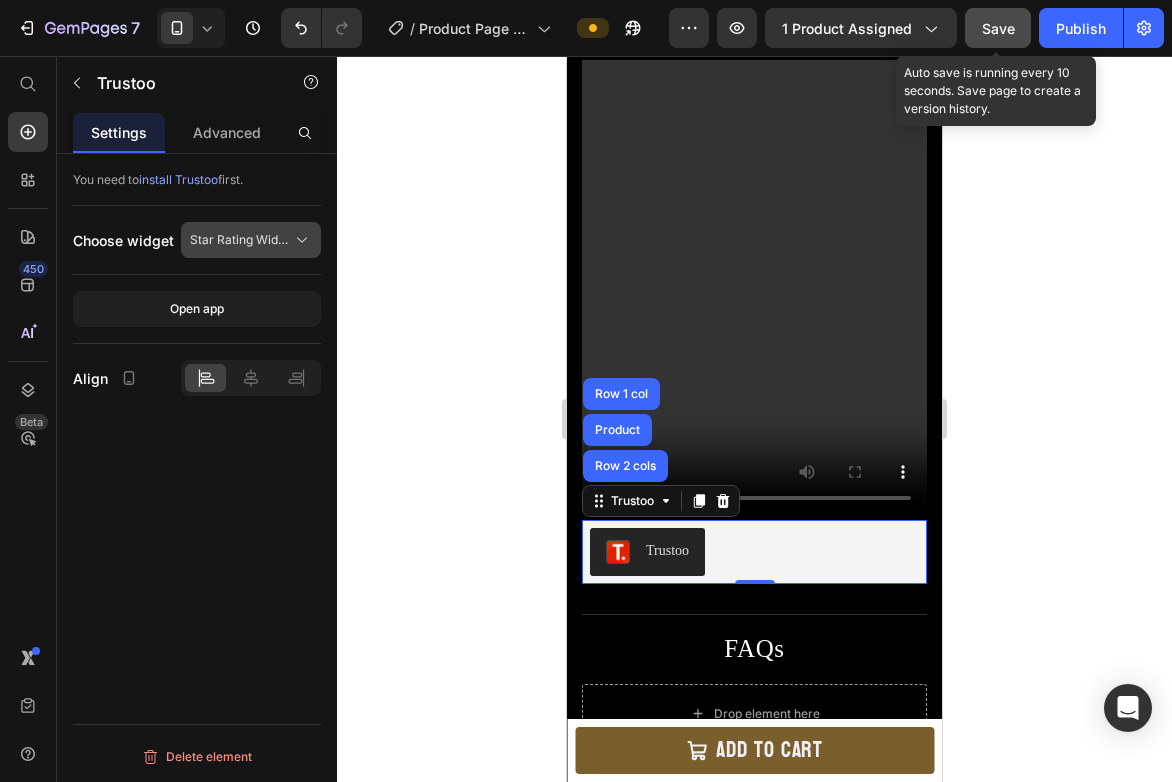 click on "Star Rating Widget" at bounding box center (239, 240) 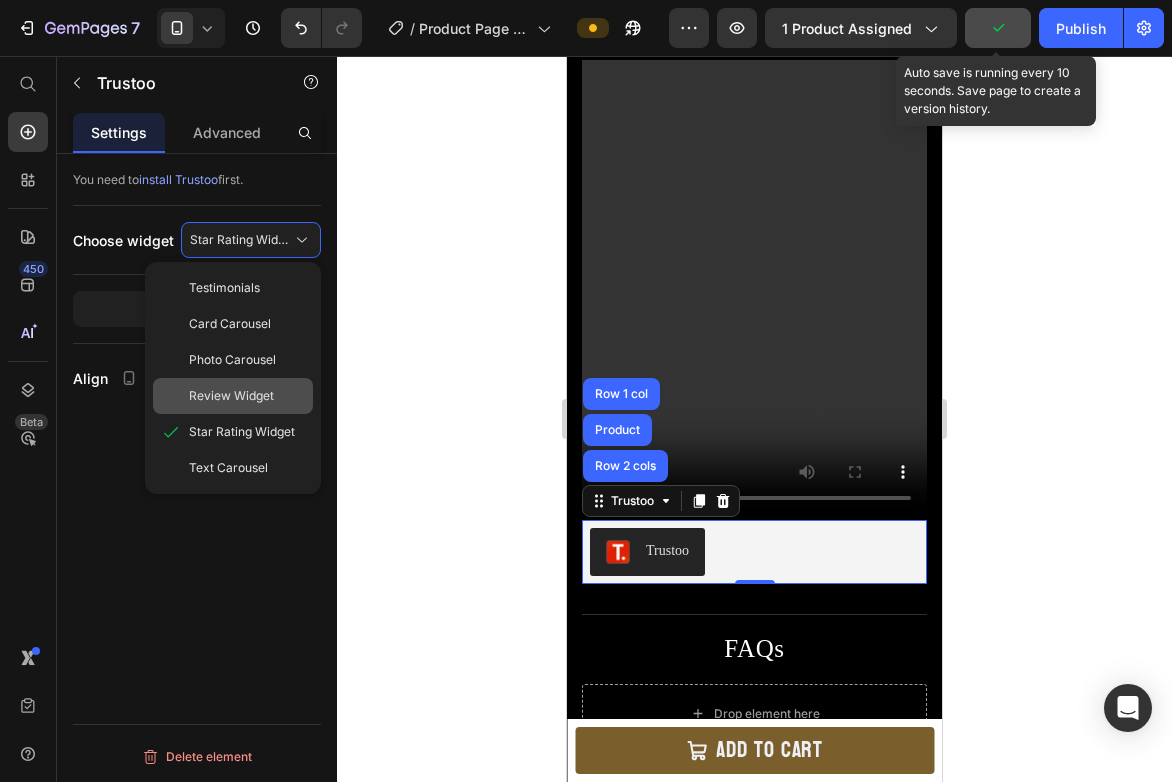 click on "Review Widget" at bounding box center [231, 396] 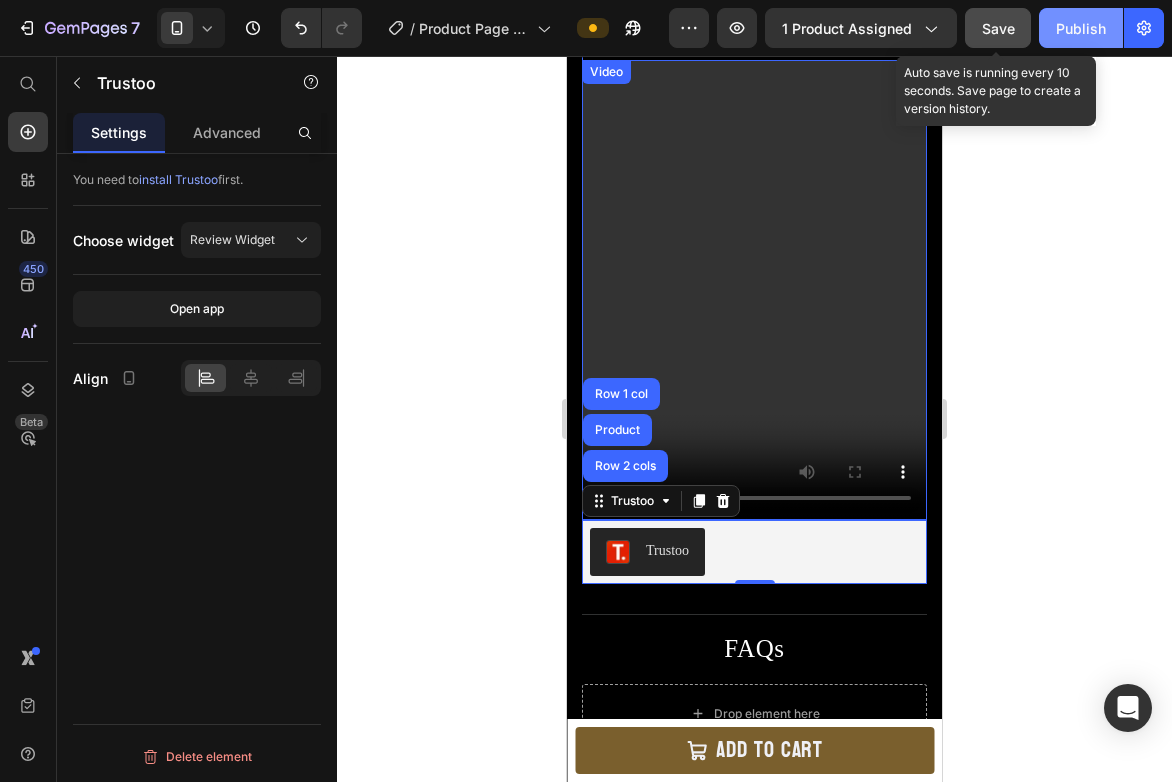 click on "Publish" at bounding box center (1081, 28) 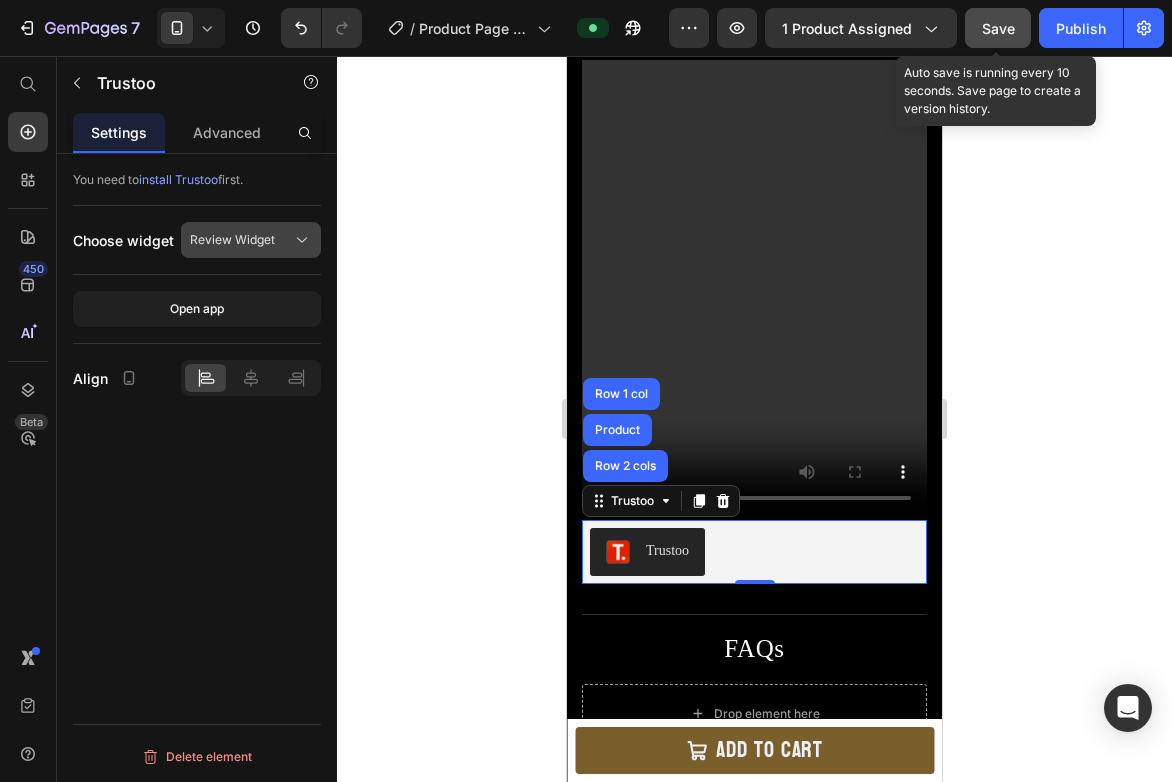 click 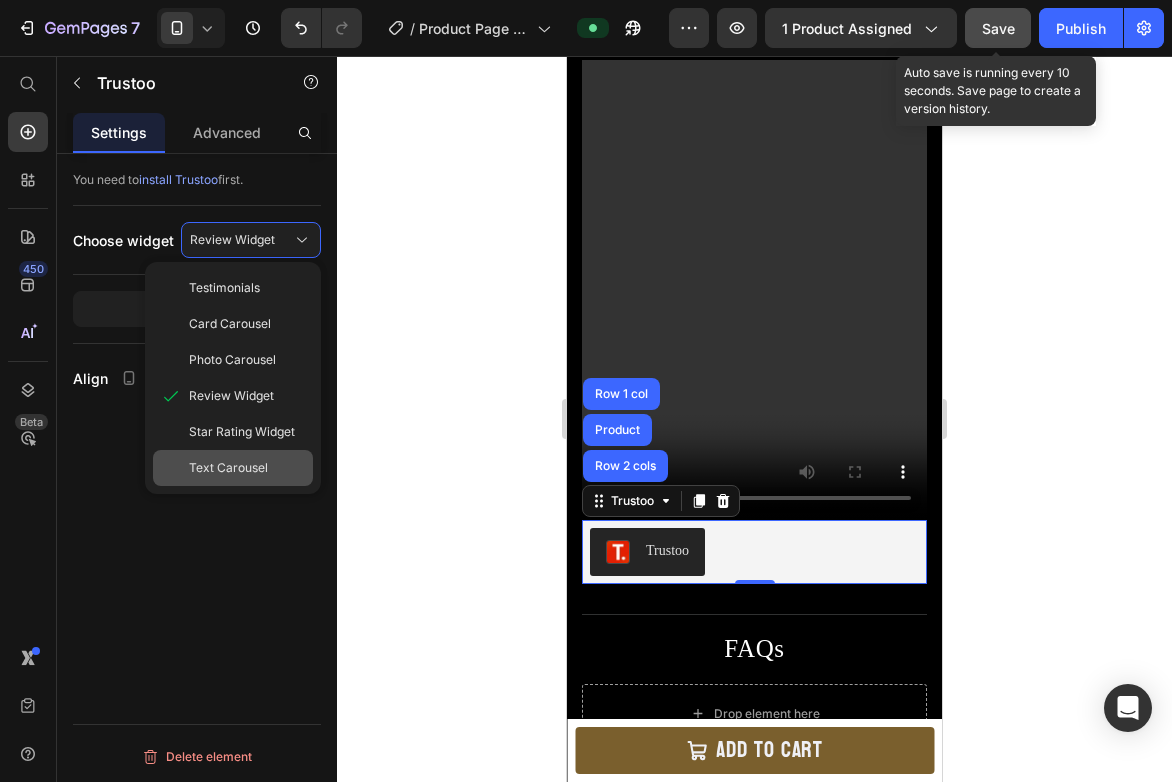 click on "Text Carousel" at bounding box center [247, 468] 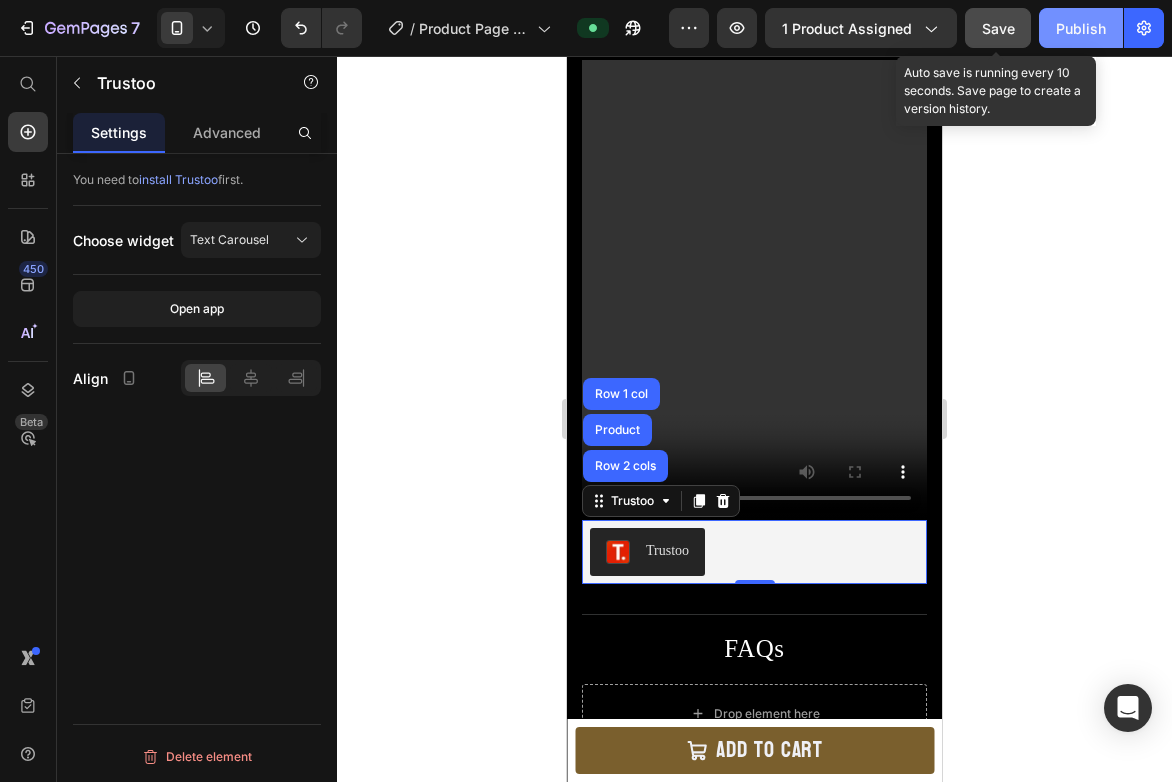 click on "Publish" at bounding box center [1081, 28] 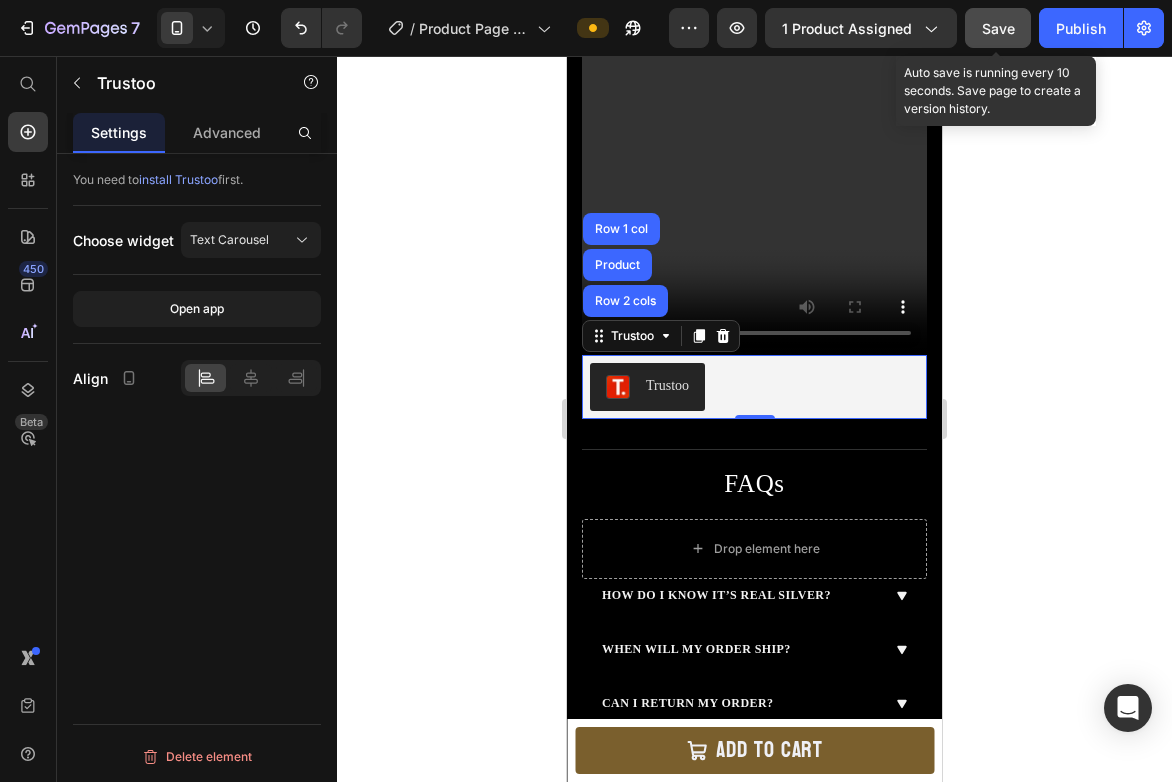 scroll, scrollTop: 1139, scrollLeft: 0, axis: vertical 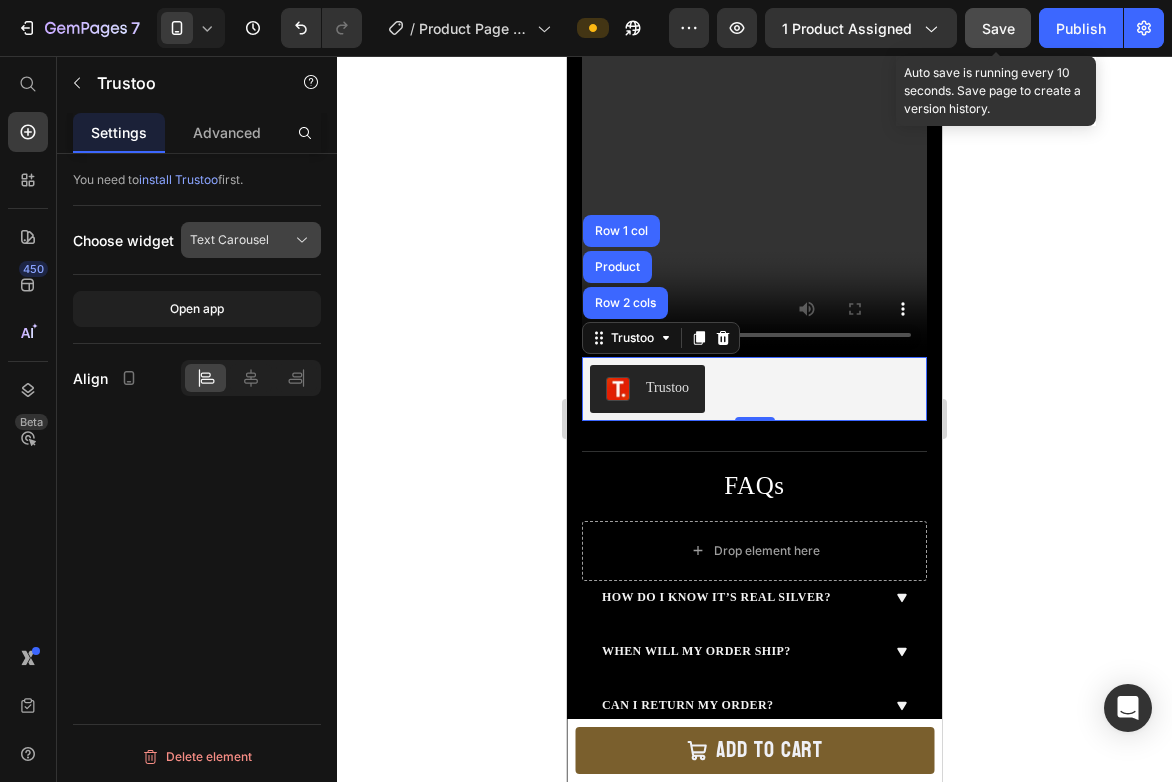 click on "Text Carousel" 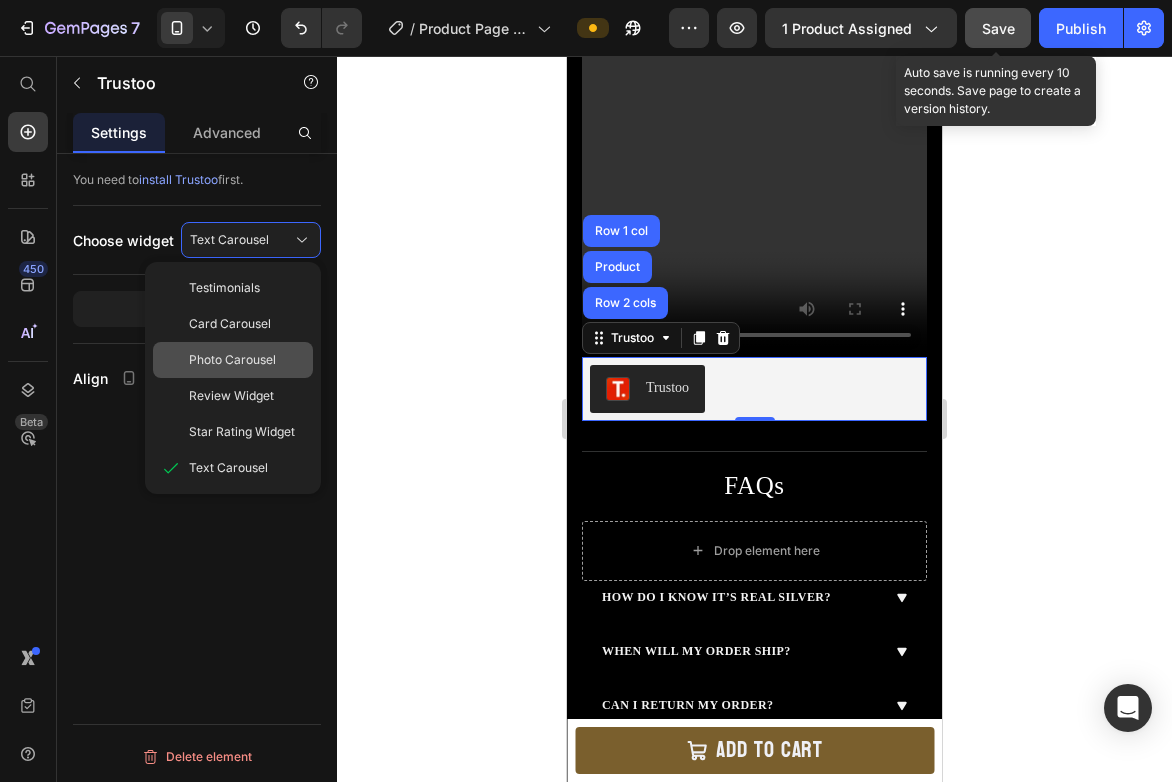click on "Photo Carousel" at bounding box center [247, 360] 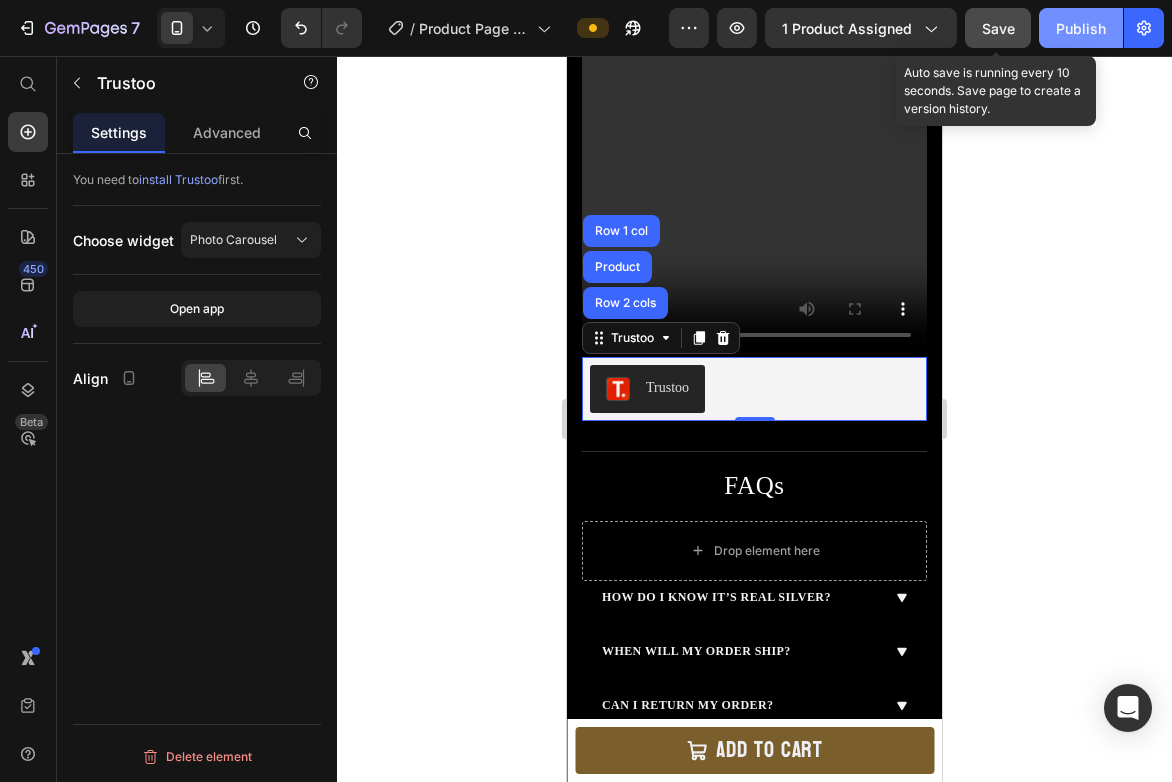 click on "Publish" at bounding box center (1081, 28) 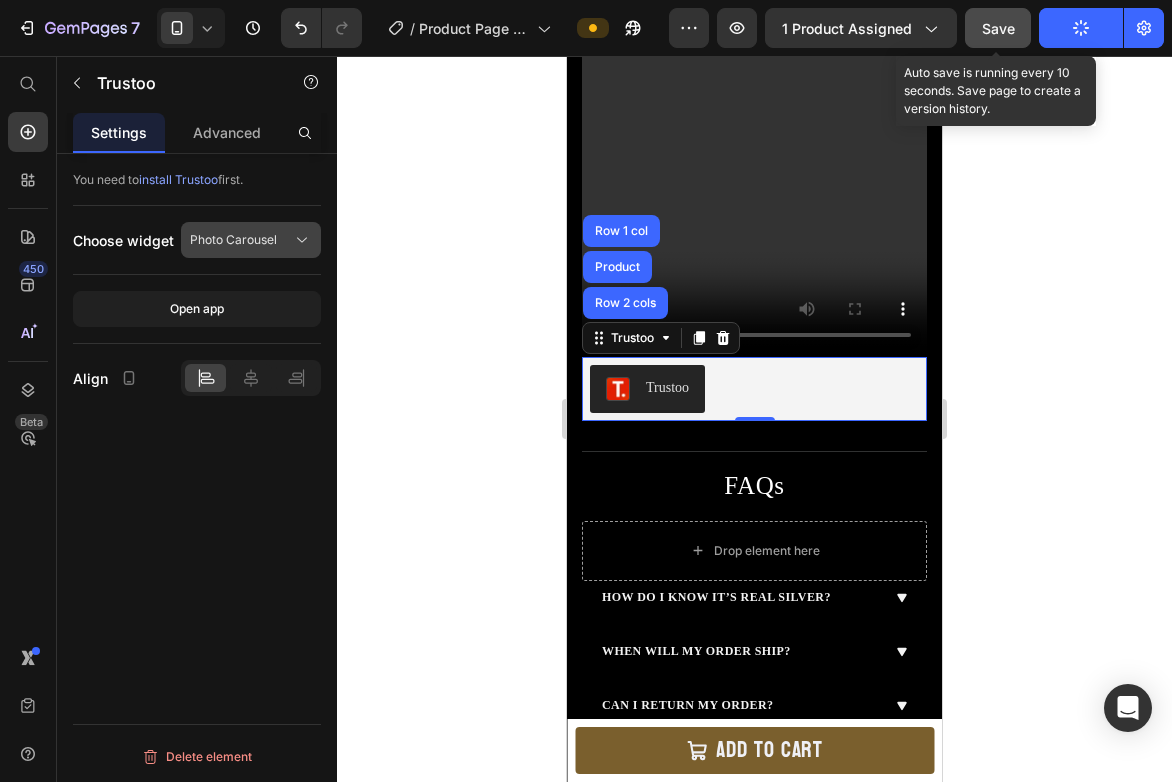 click on "Photo Carousel" at bounding box center [251, 240] 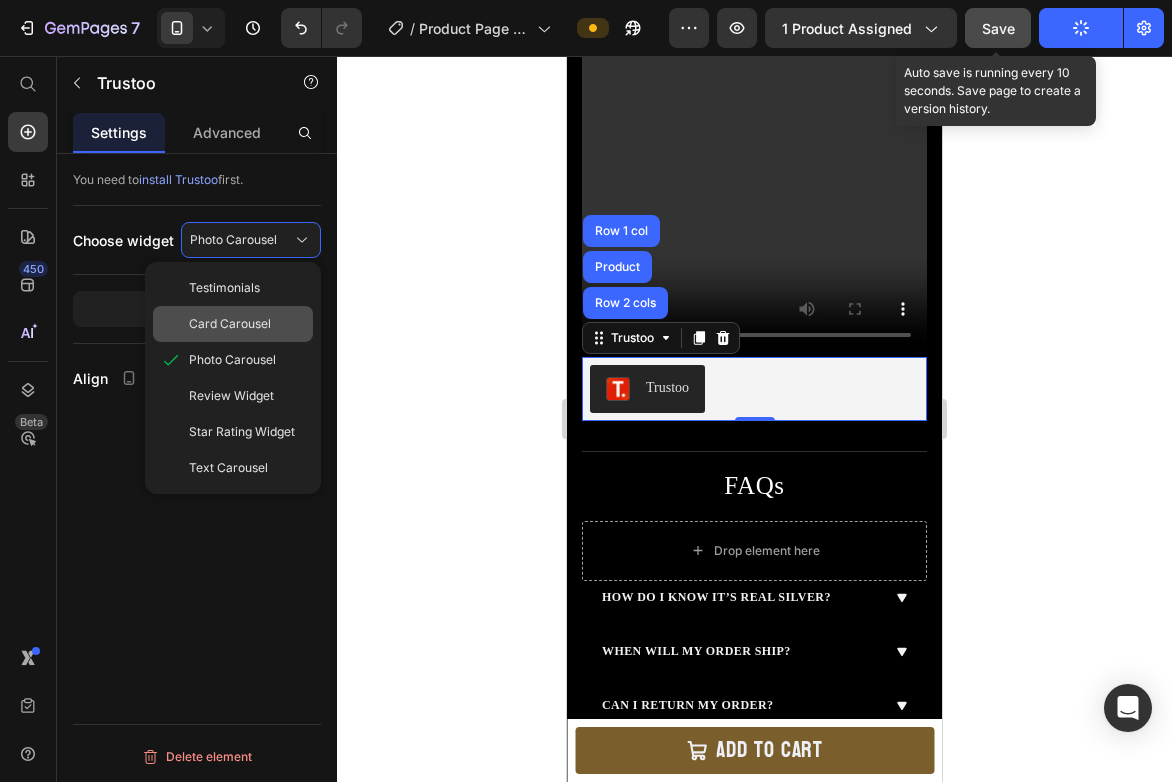 click on "Card Carousel" at bounding box center [230, 324] 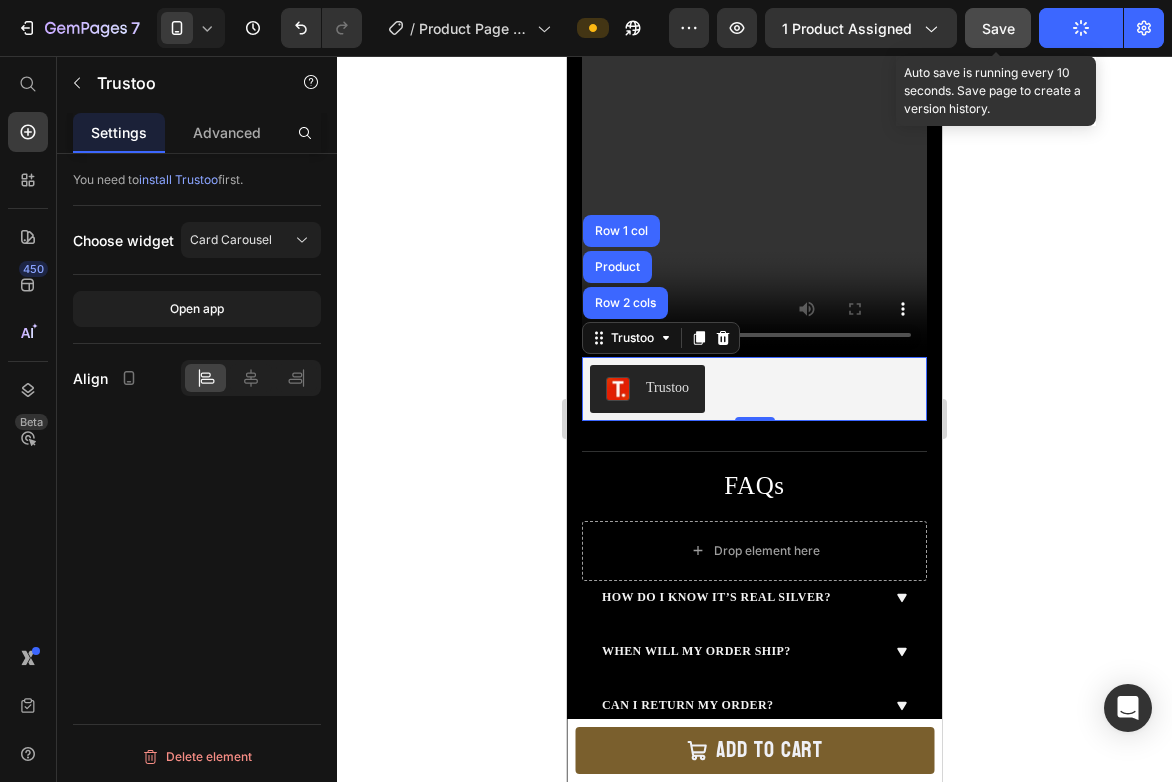 click 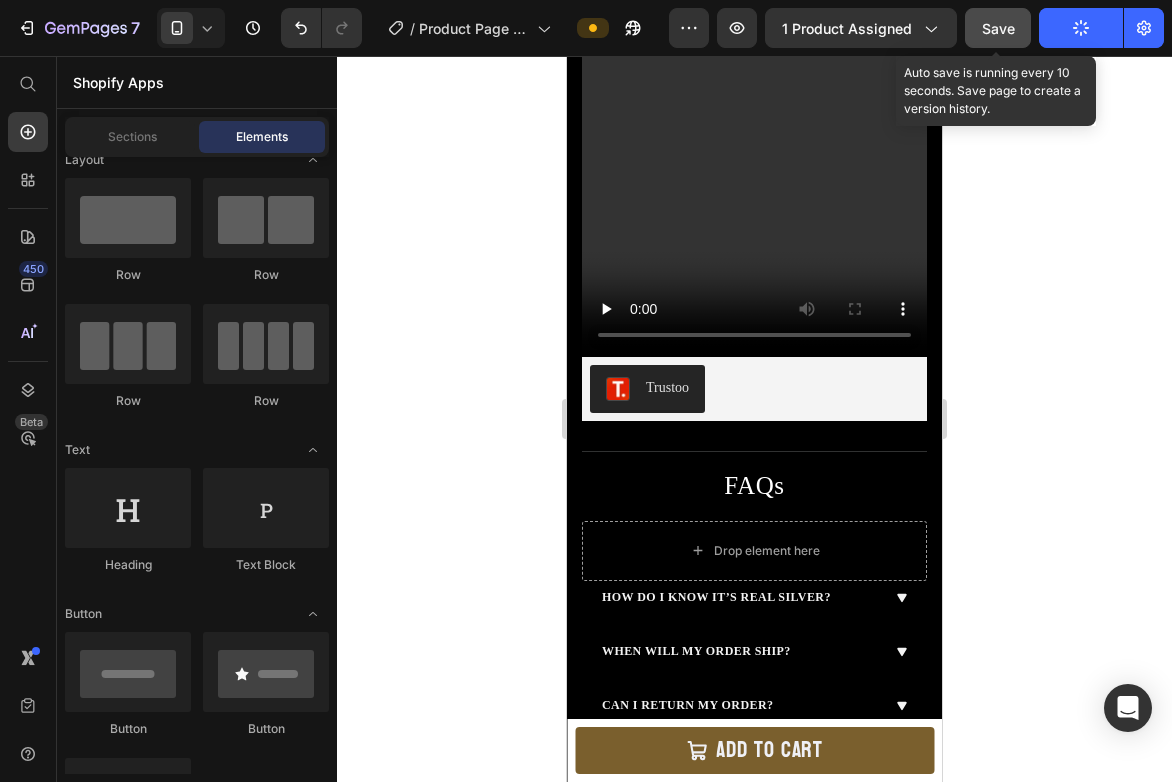 click on "Save" 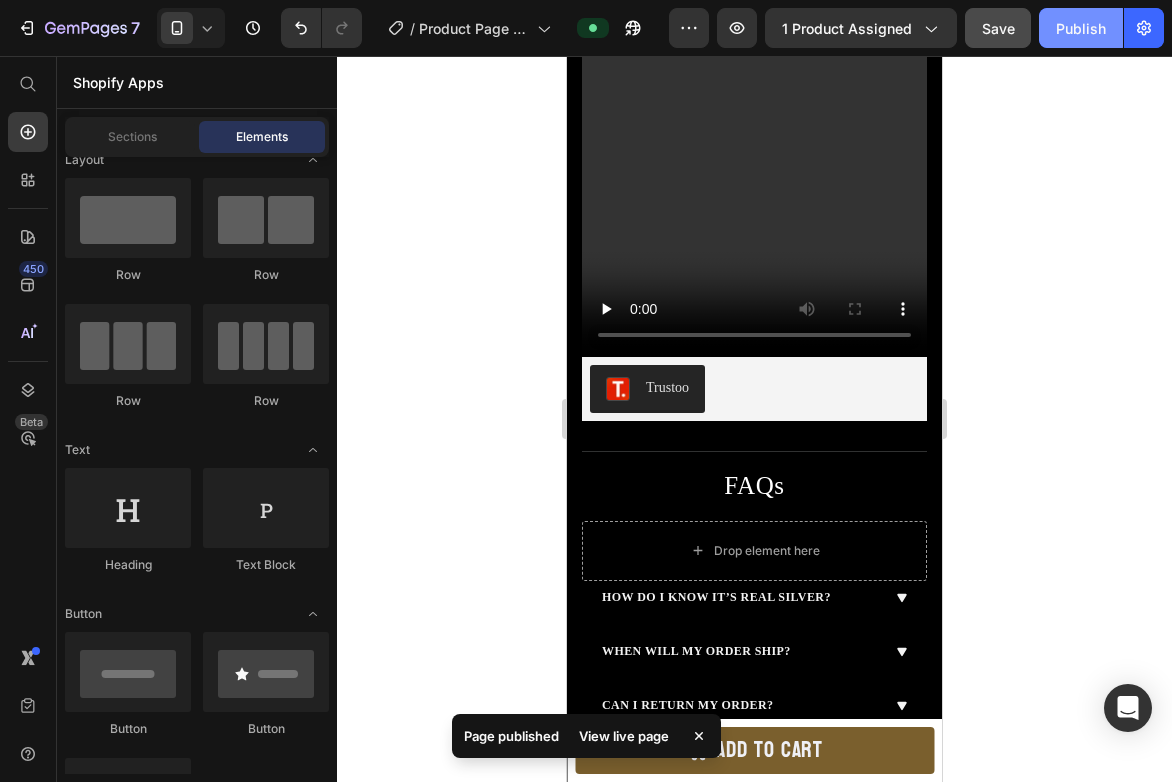 click on "Publish" at bounding box center [1081, 28] 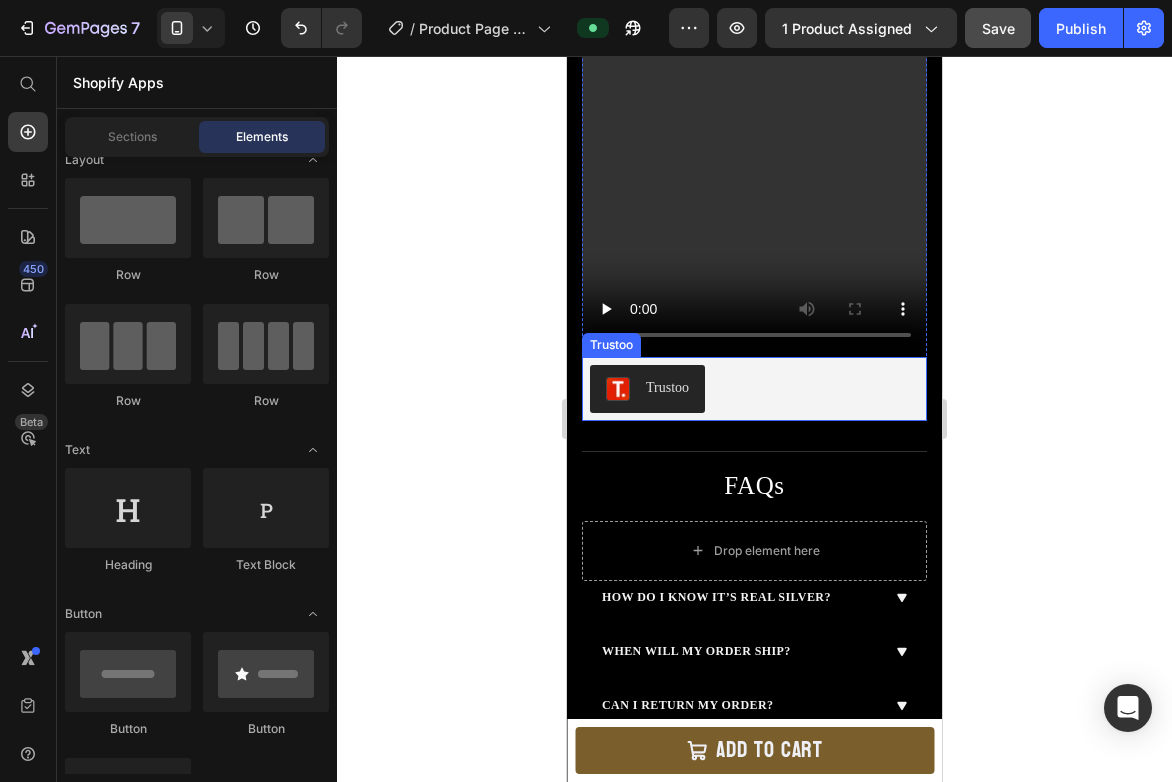 click on "Trustoo" at bounding box center (754, 389) 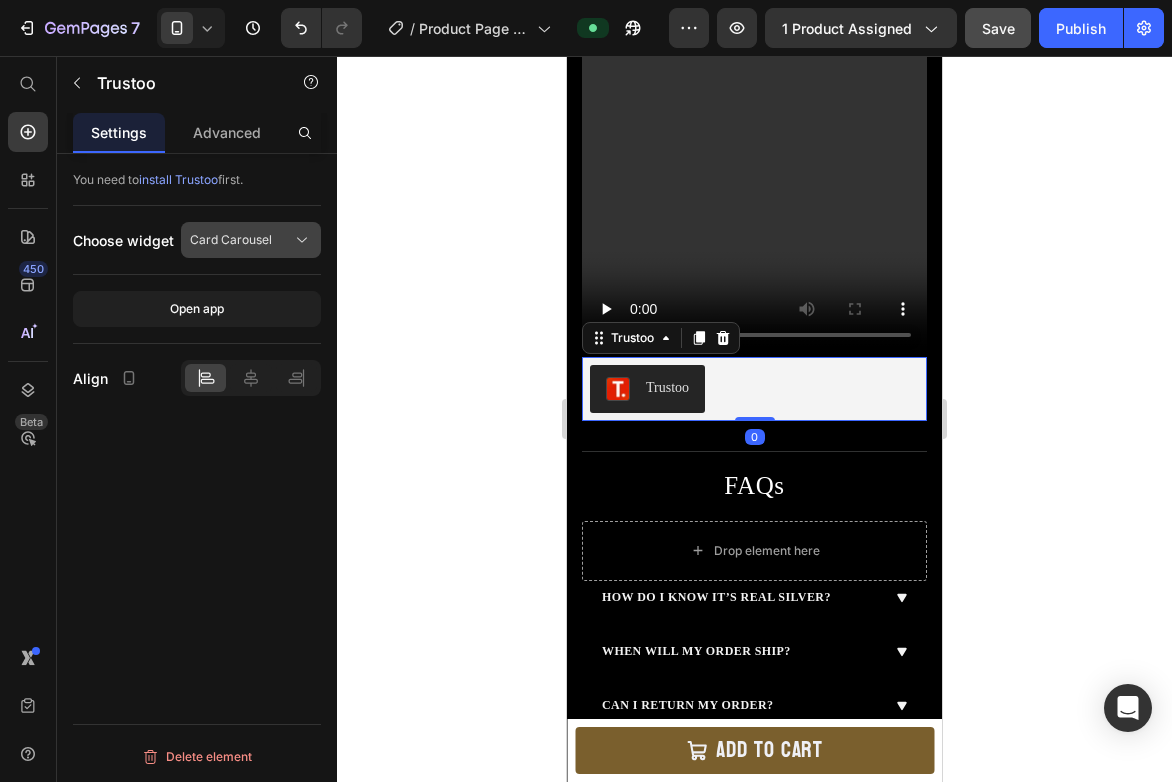 click on "Card Carousel" at bounding box center (231, 240) 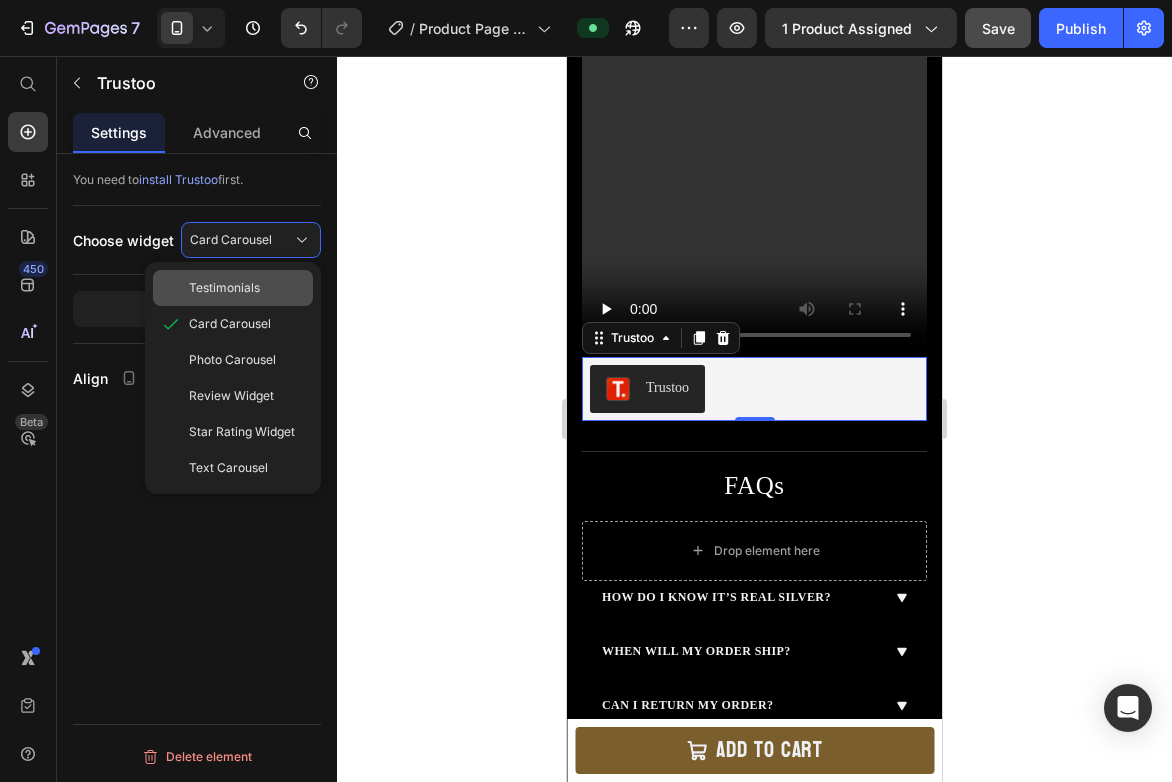 click on "Testimonials" 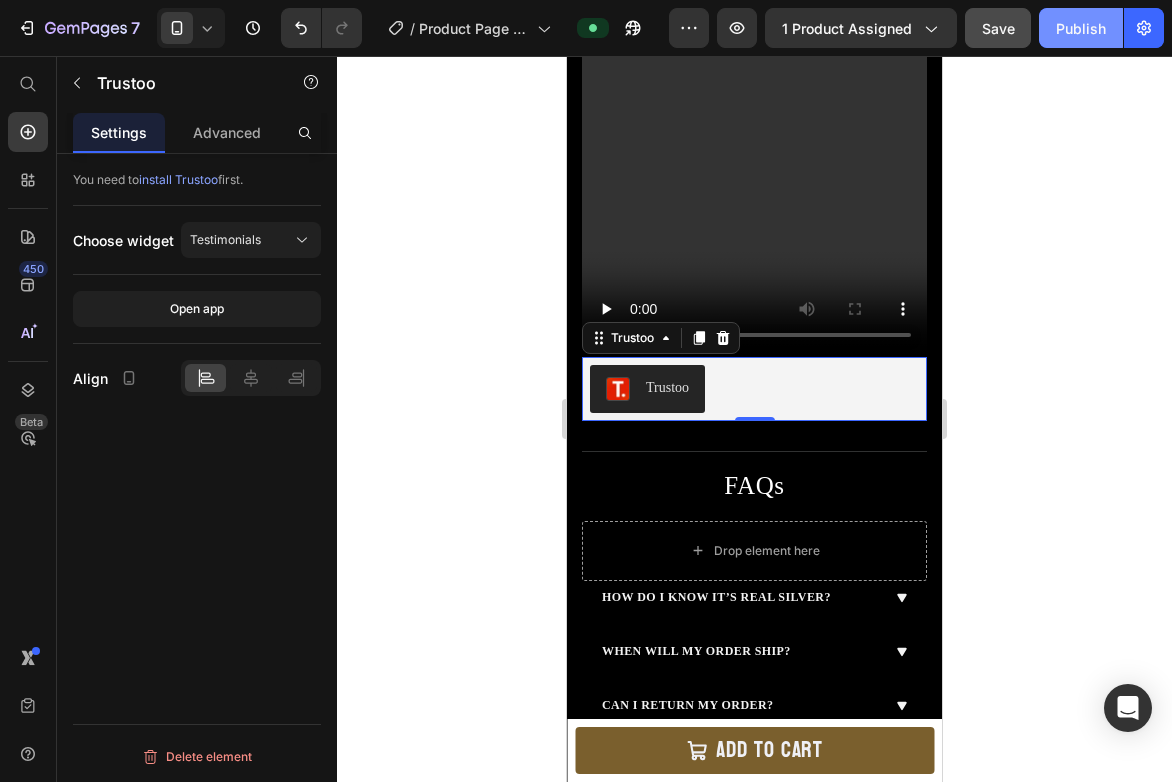 click on "Publish" at bounding box center [1081, 28] 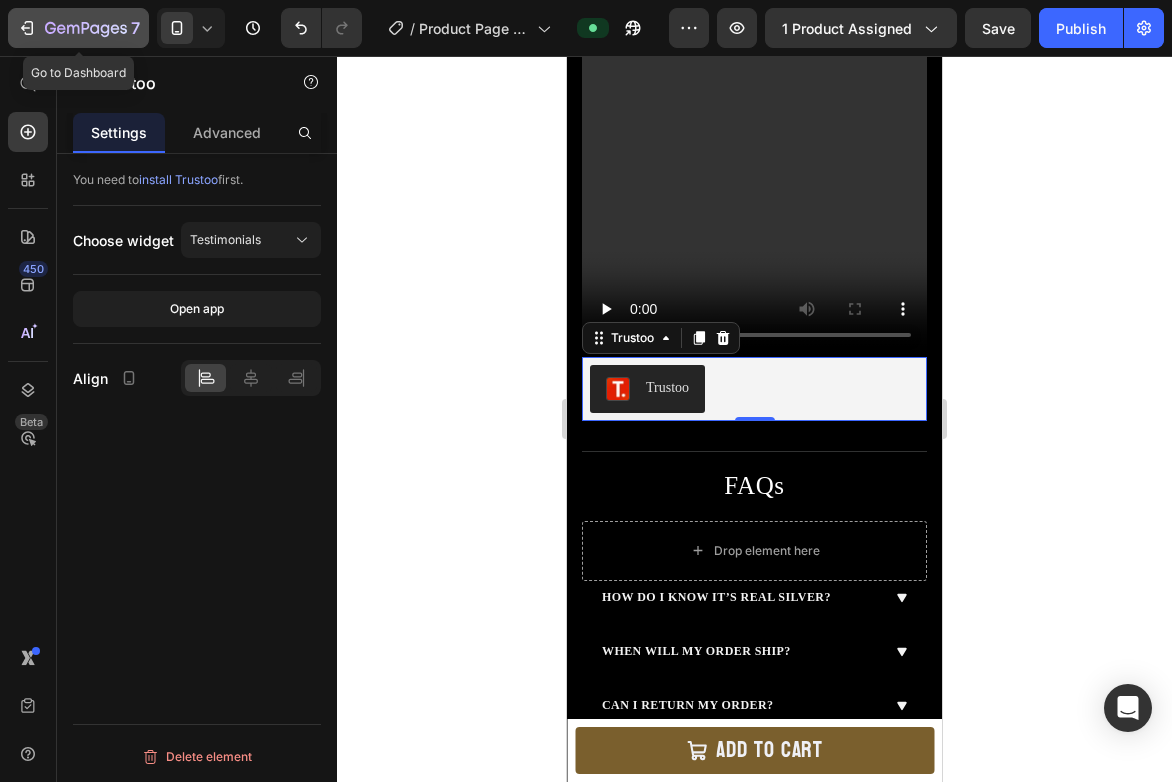 click 